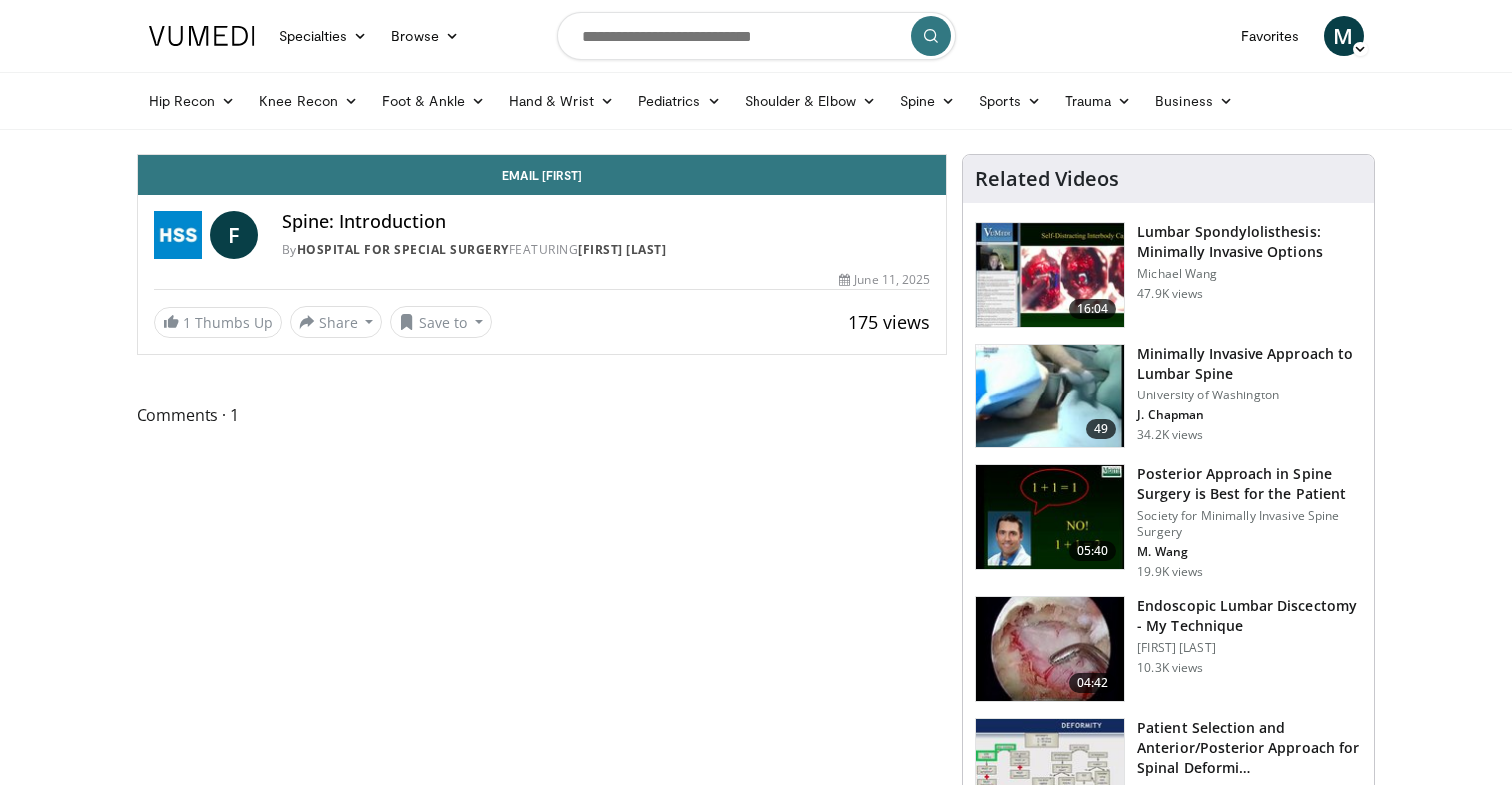 scroll, scrollTop: 0, scrollLeft: 0, axis: both 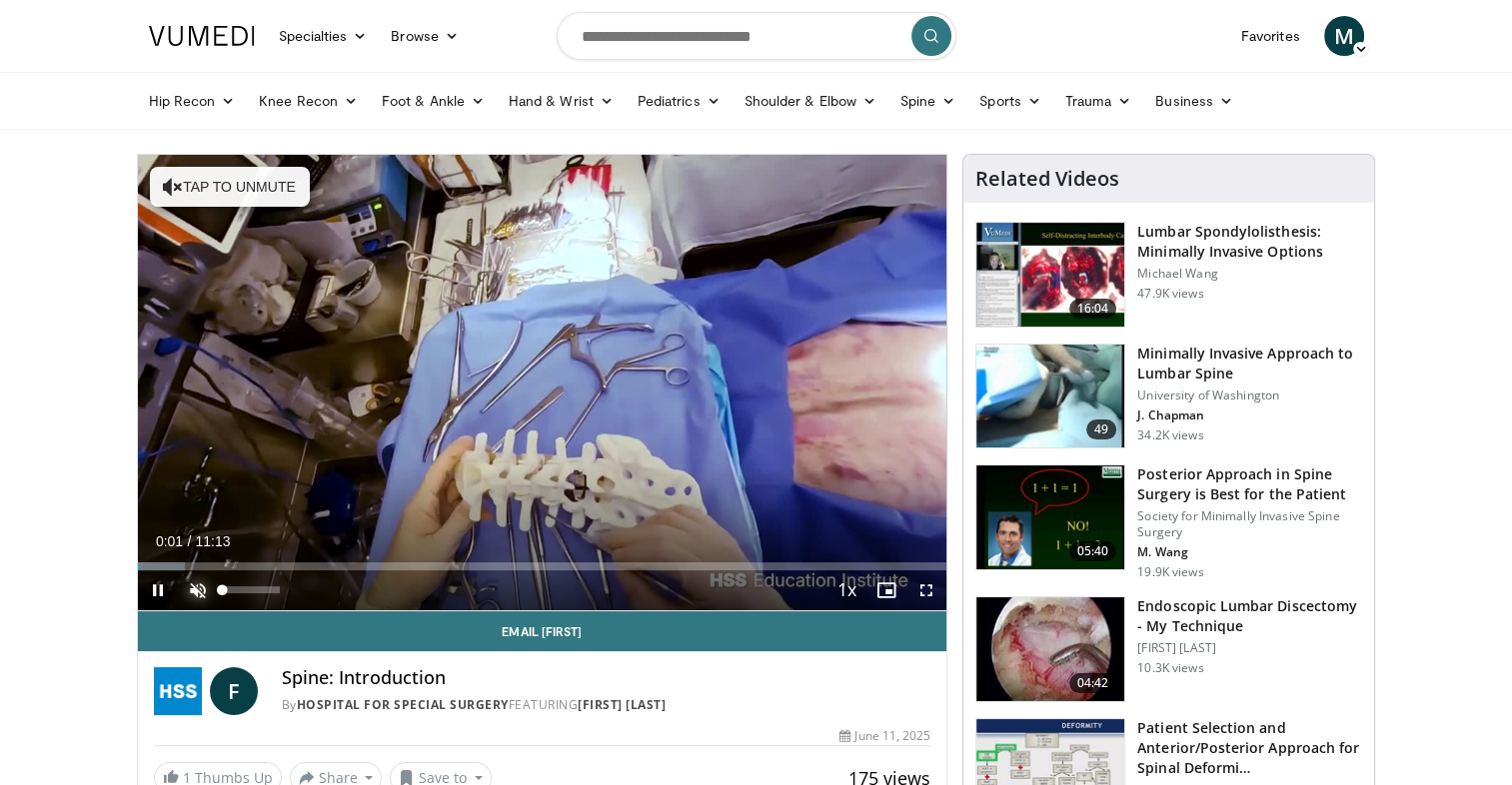 click at bounding box center (198, 590) 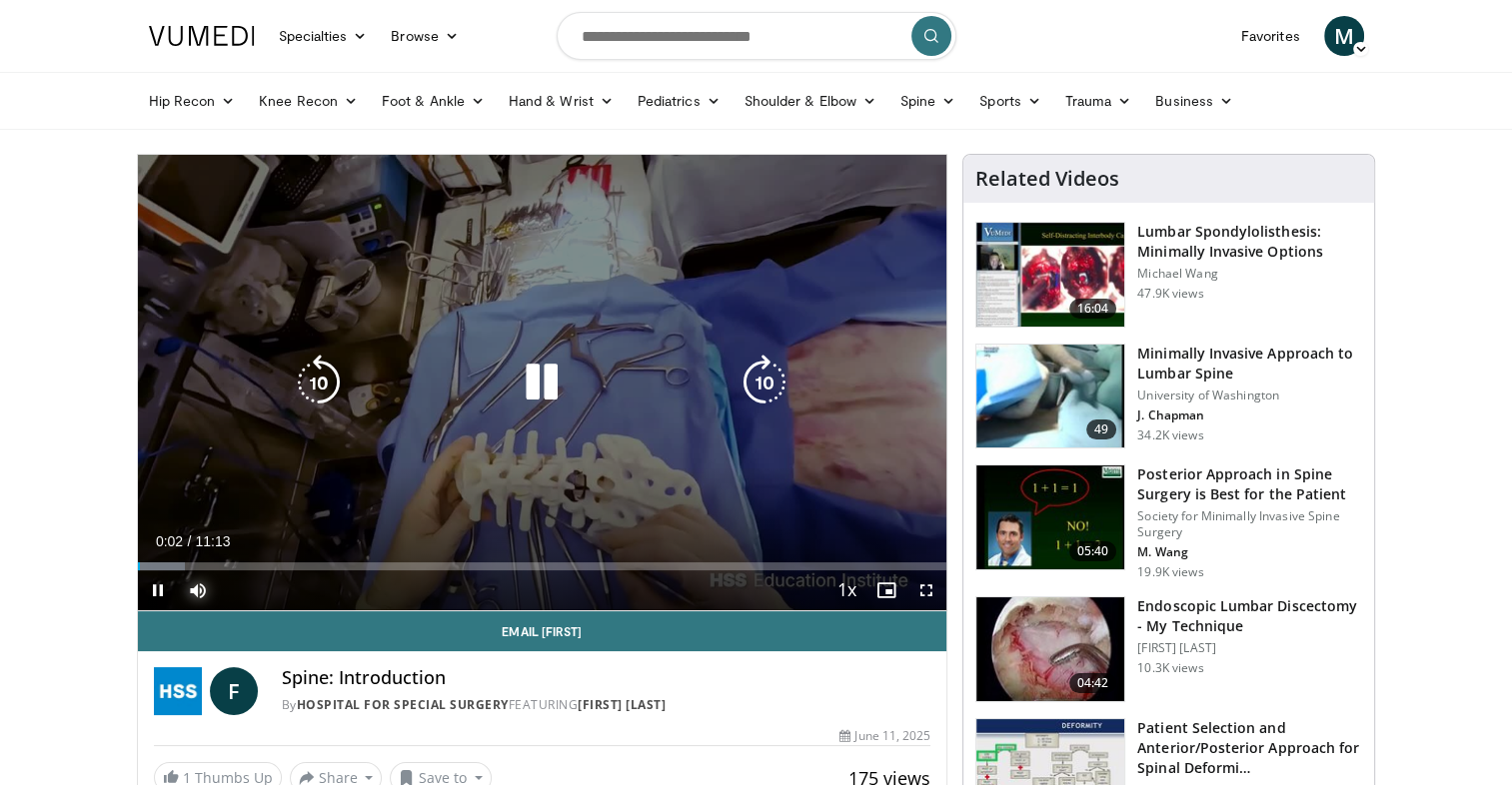 type 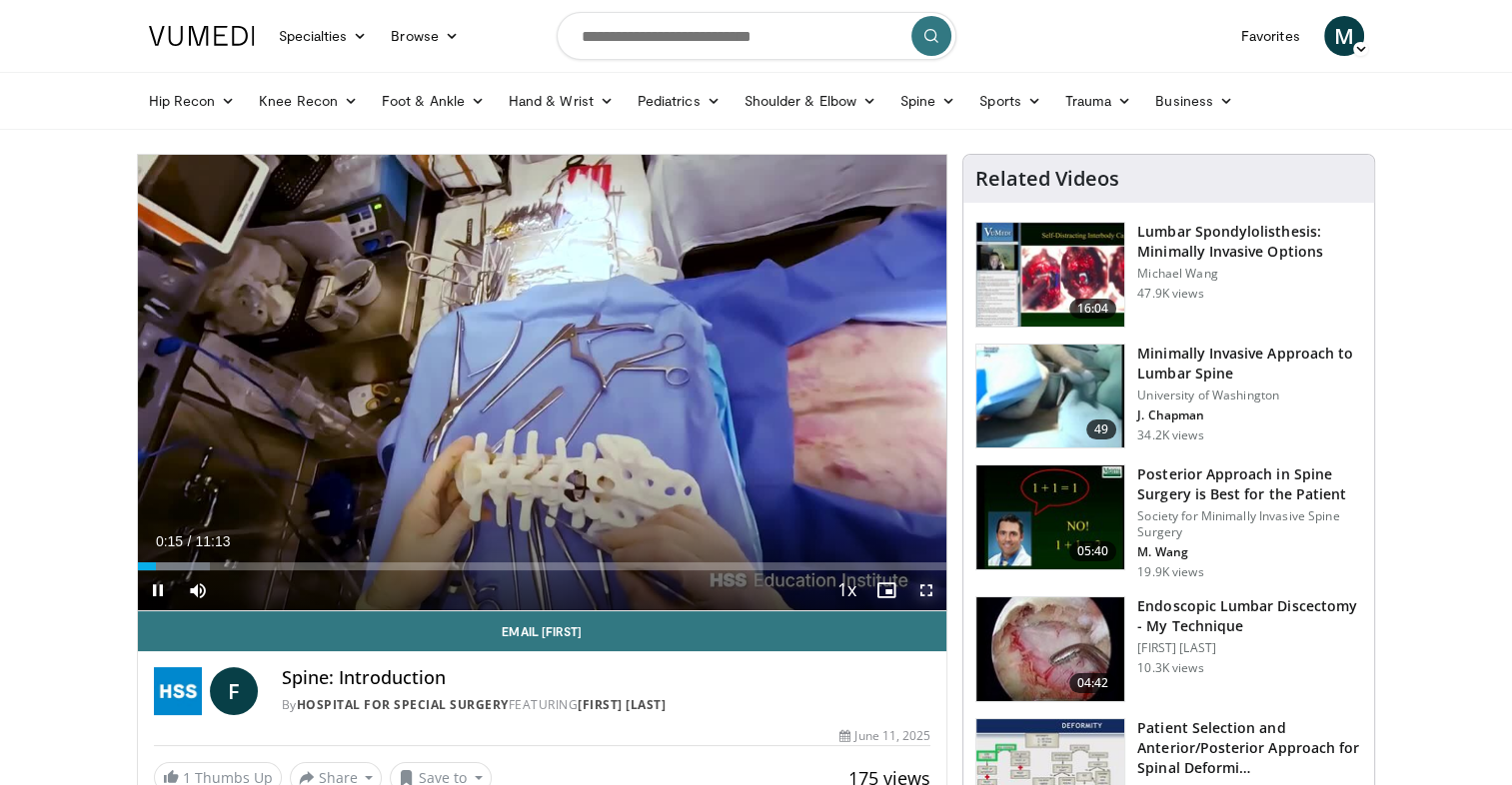 click at bounding box center [926, 590] 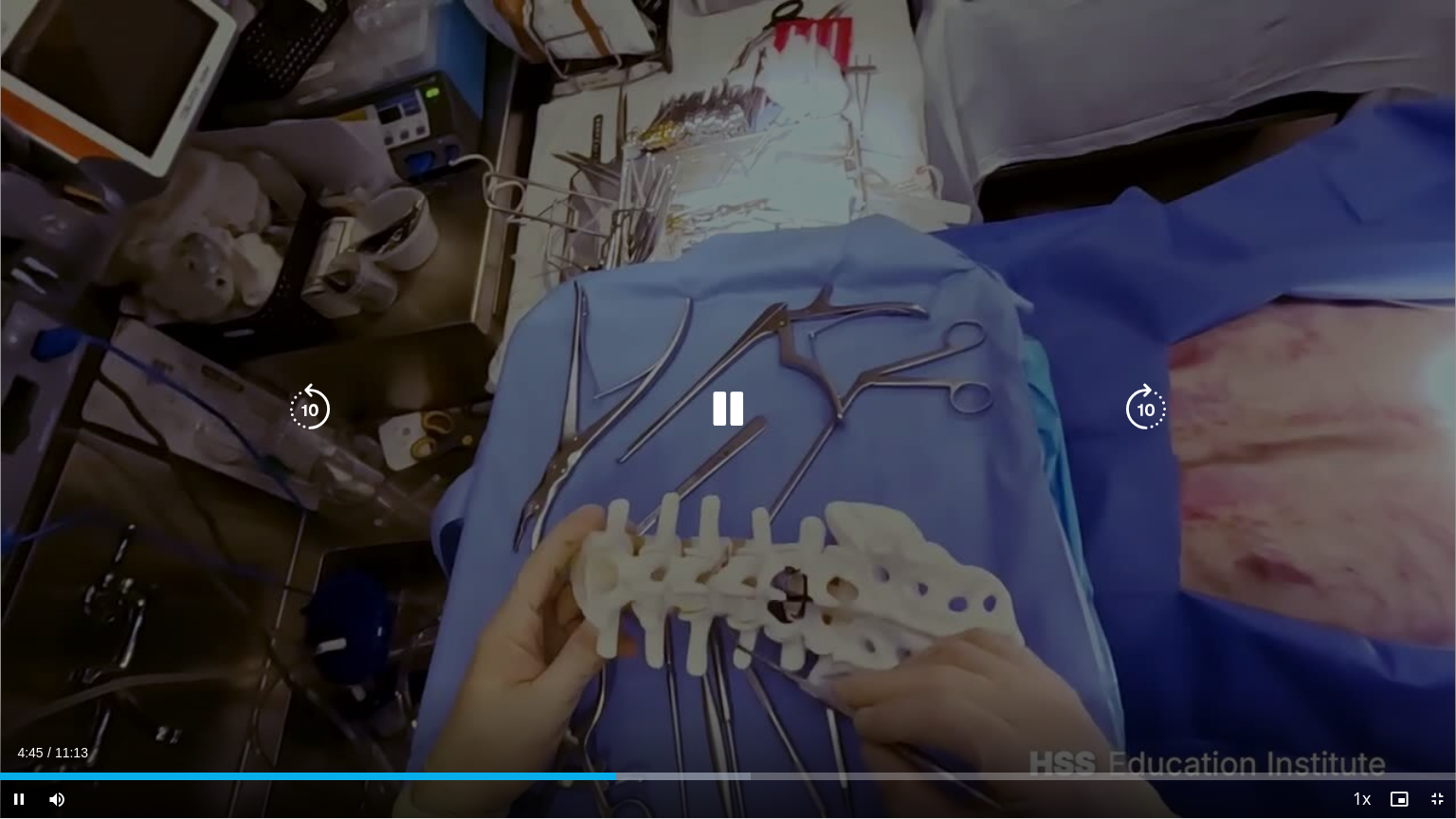 drag, startPoint x: 688, startPoint y: 414, endPoint x: 677, endPoint y: 408, distance: 12.529964 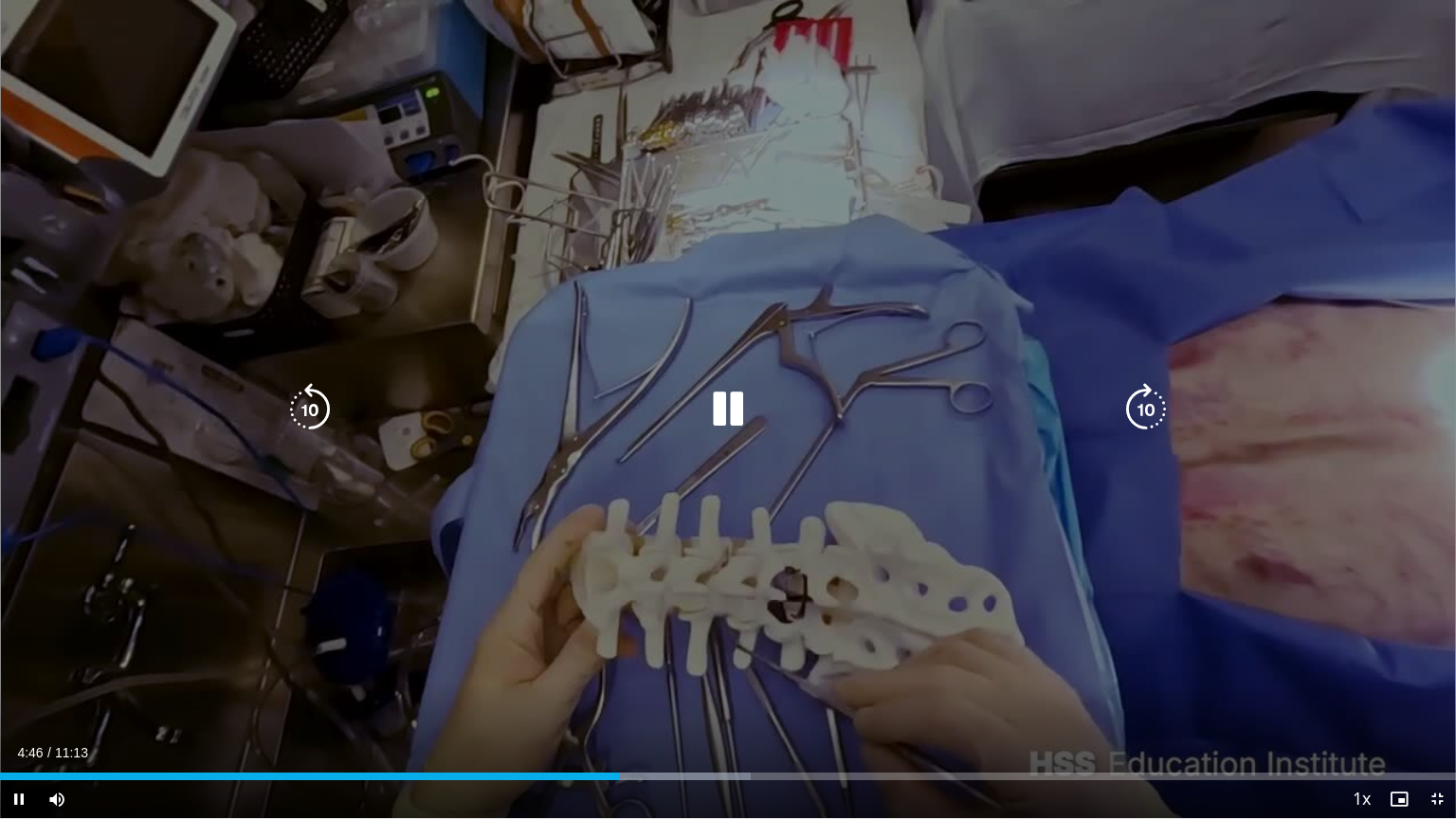 click at bounding box center (728, 410) 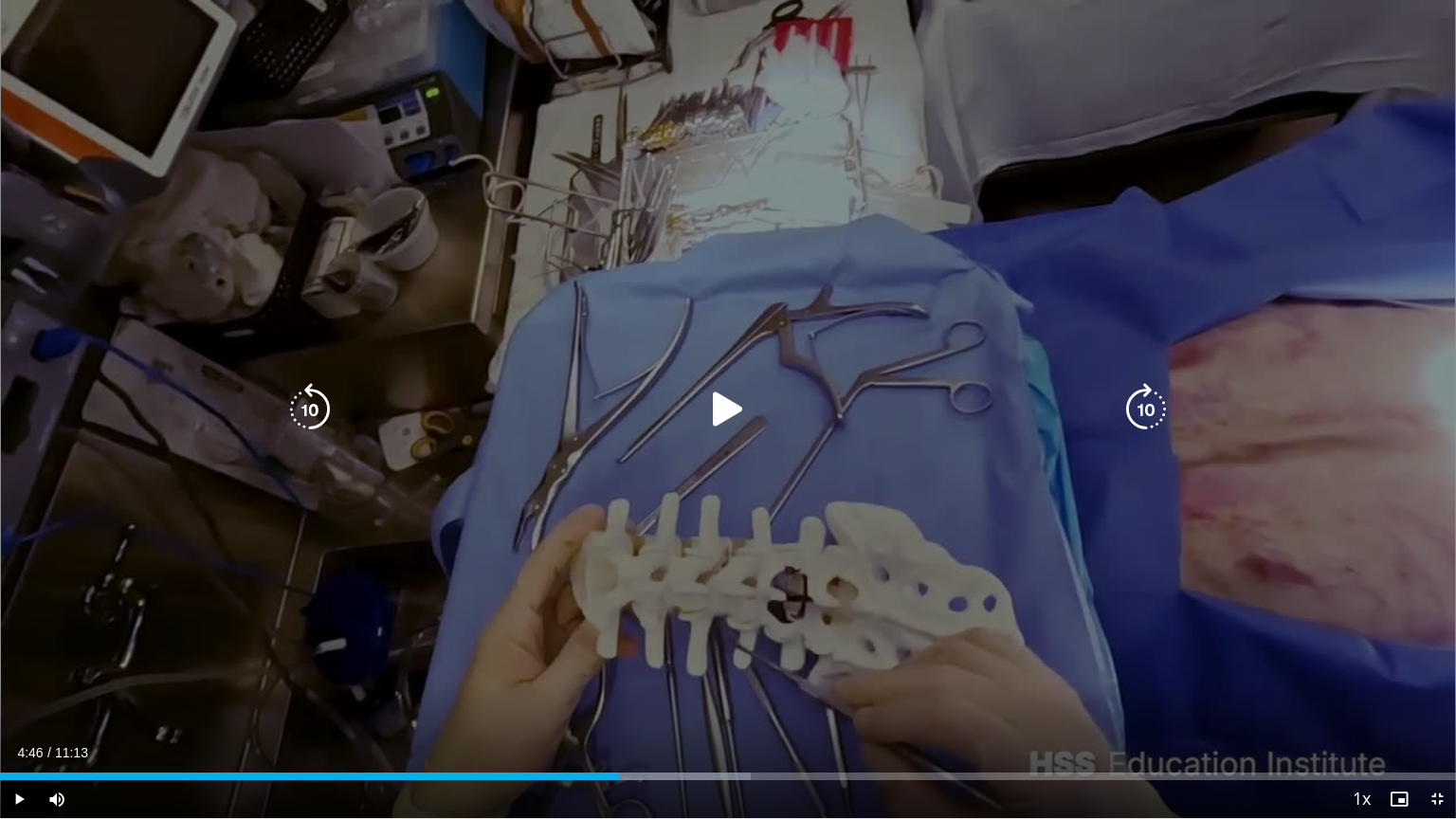 click on "10 seconds
Tap to unmute" at bounding box center [728, 409] 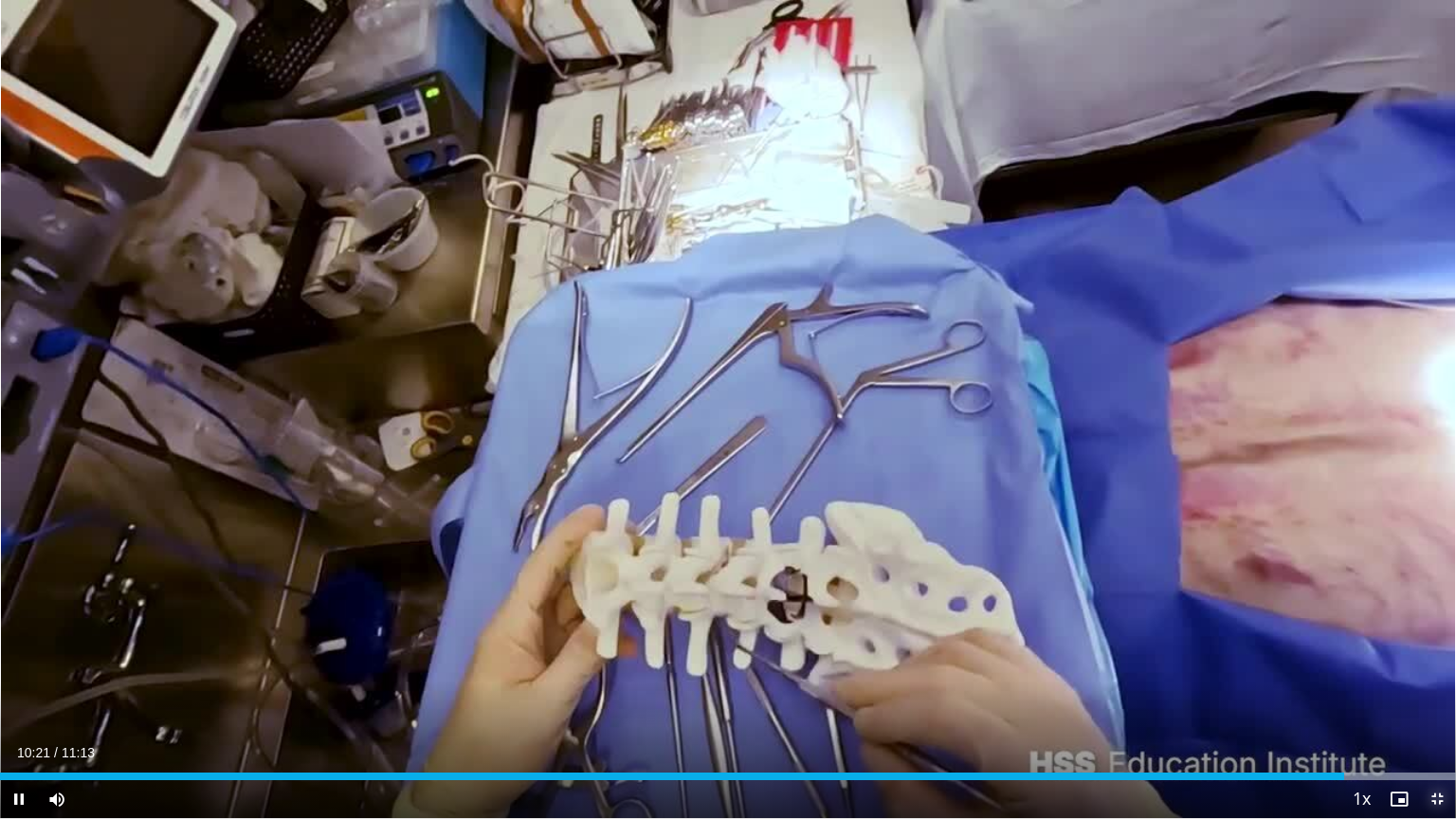 drag, startPoint x: 1448, startPoint y: 805, endPoint x: 1445, endPoint y: 737, distance: 68.06614 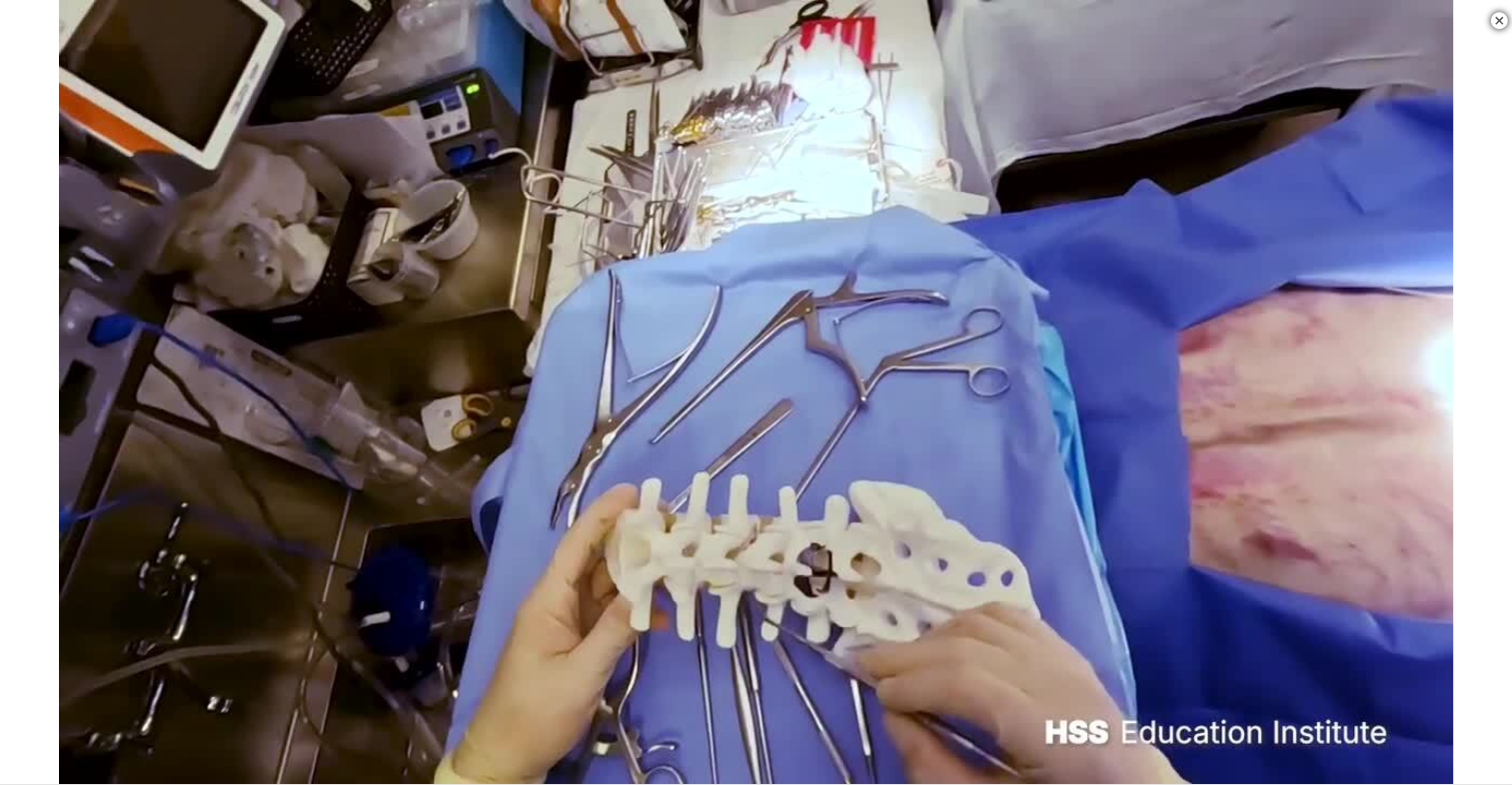 scroll, scrollTop: 300, scrollLeft: 0, axis: vertical 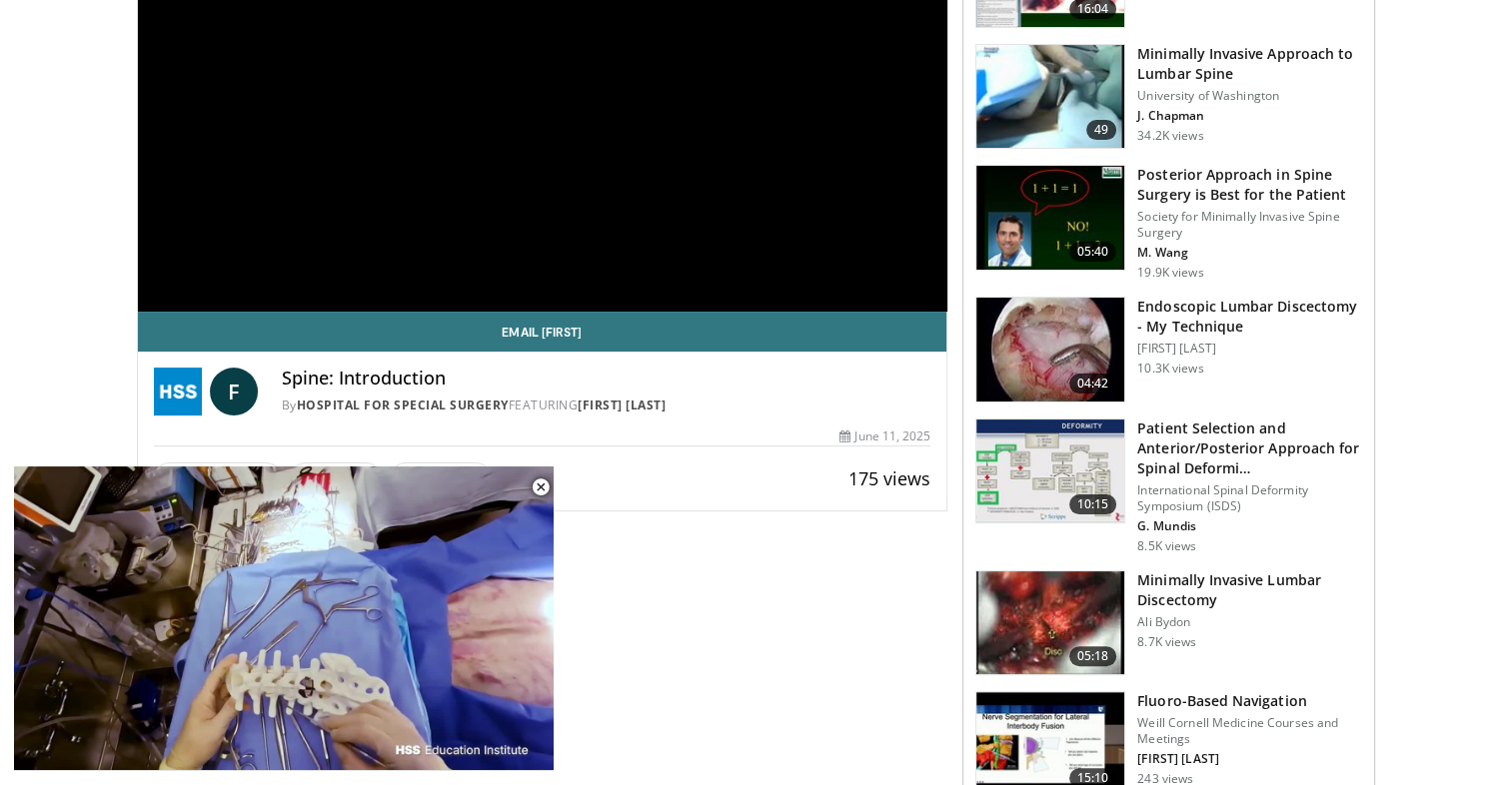 click at bounding box center [1050, 623] 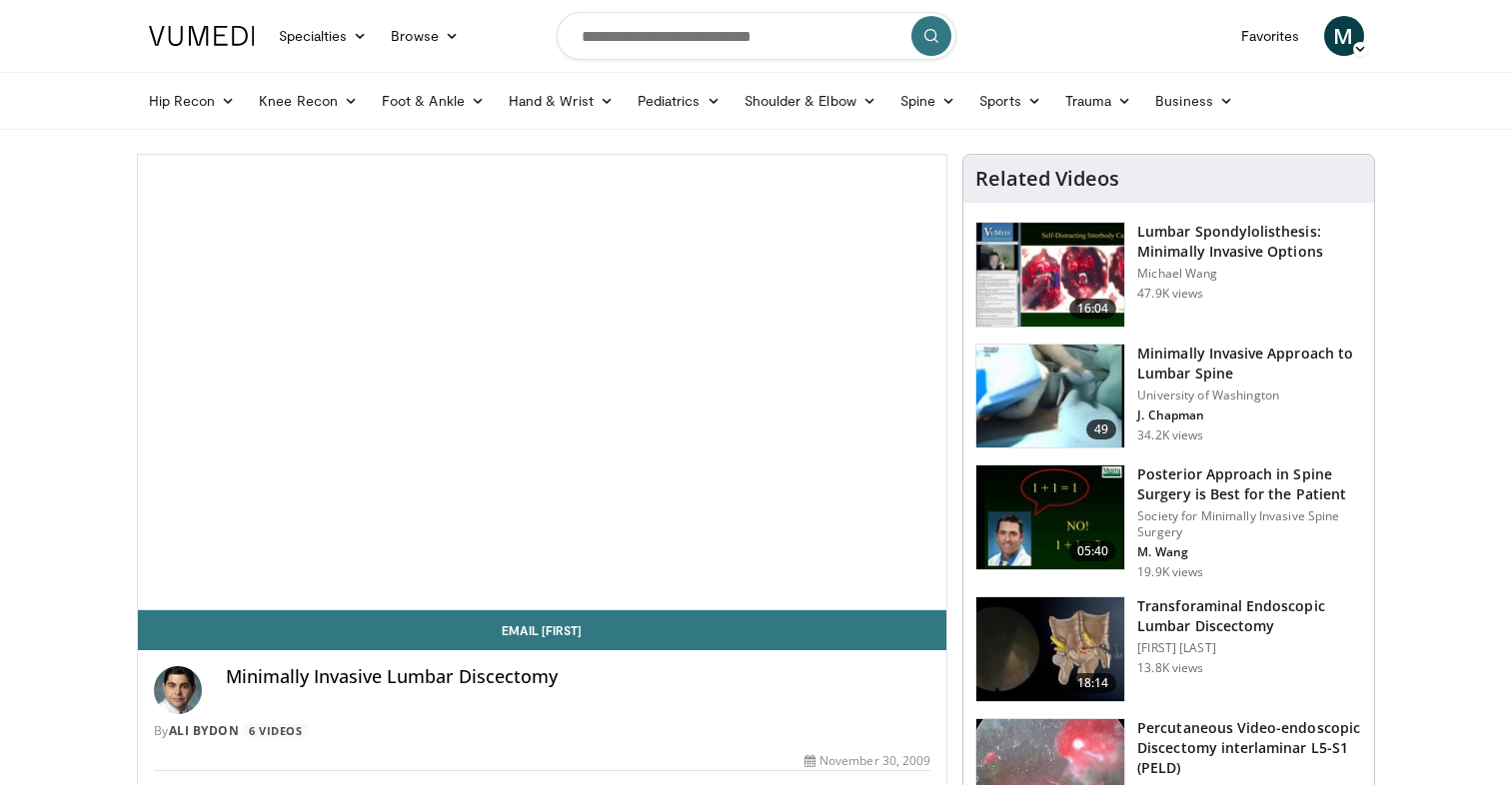 scroll, scrollTop: 0, scrollLeft: 0, axis: both 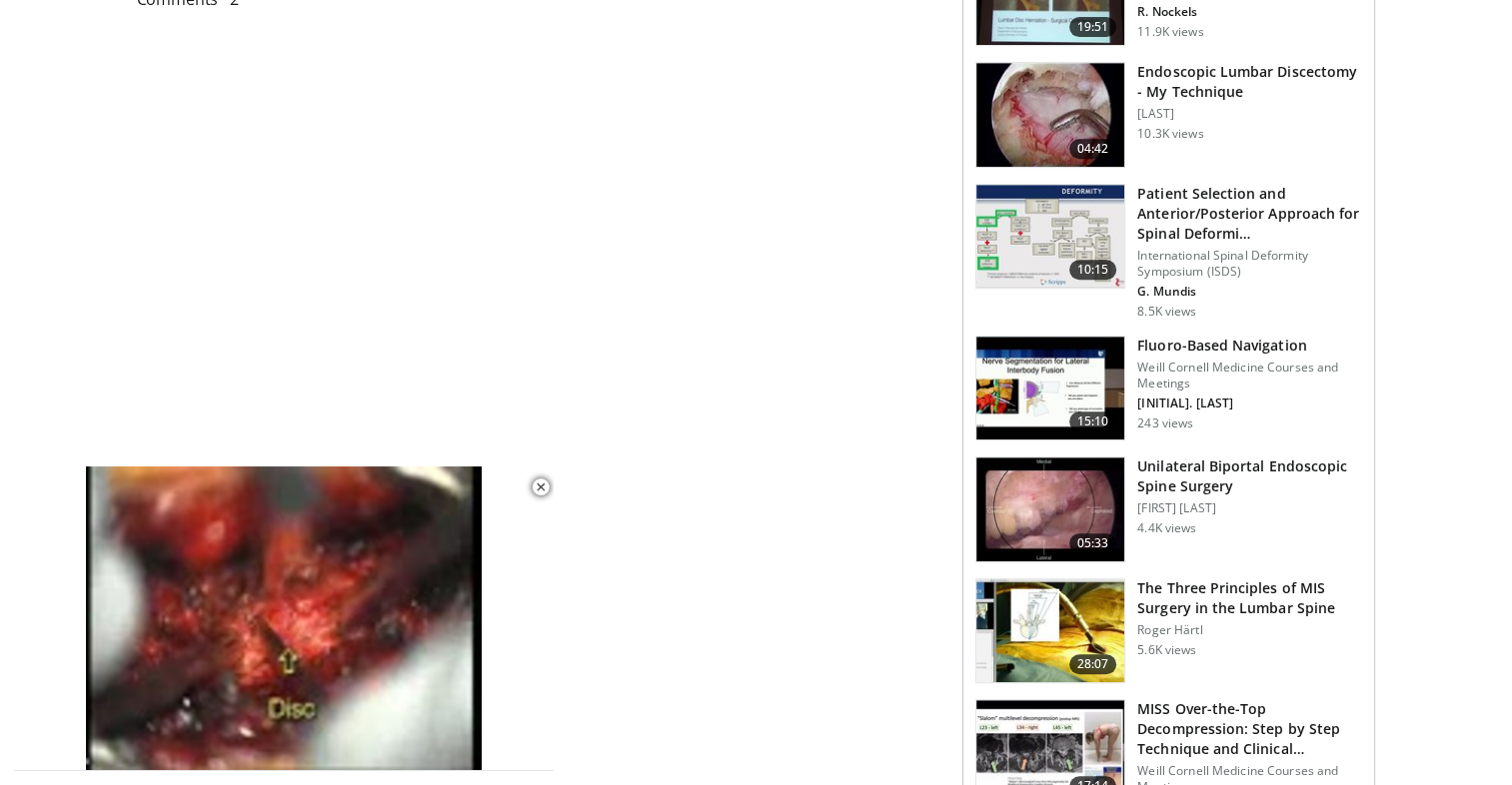 click at bounding box center [1050, 509] 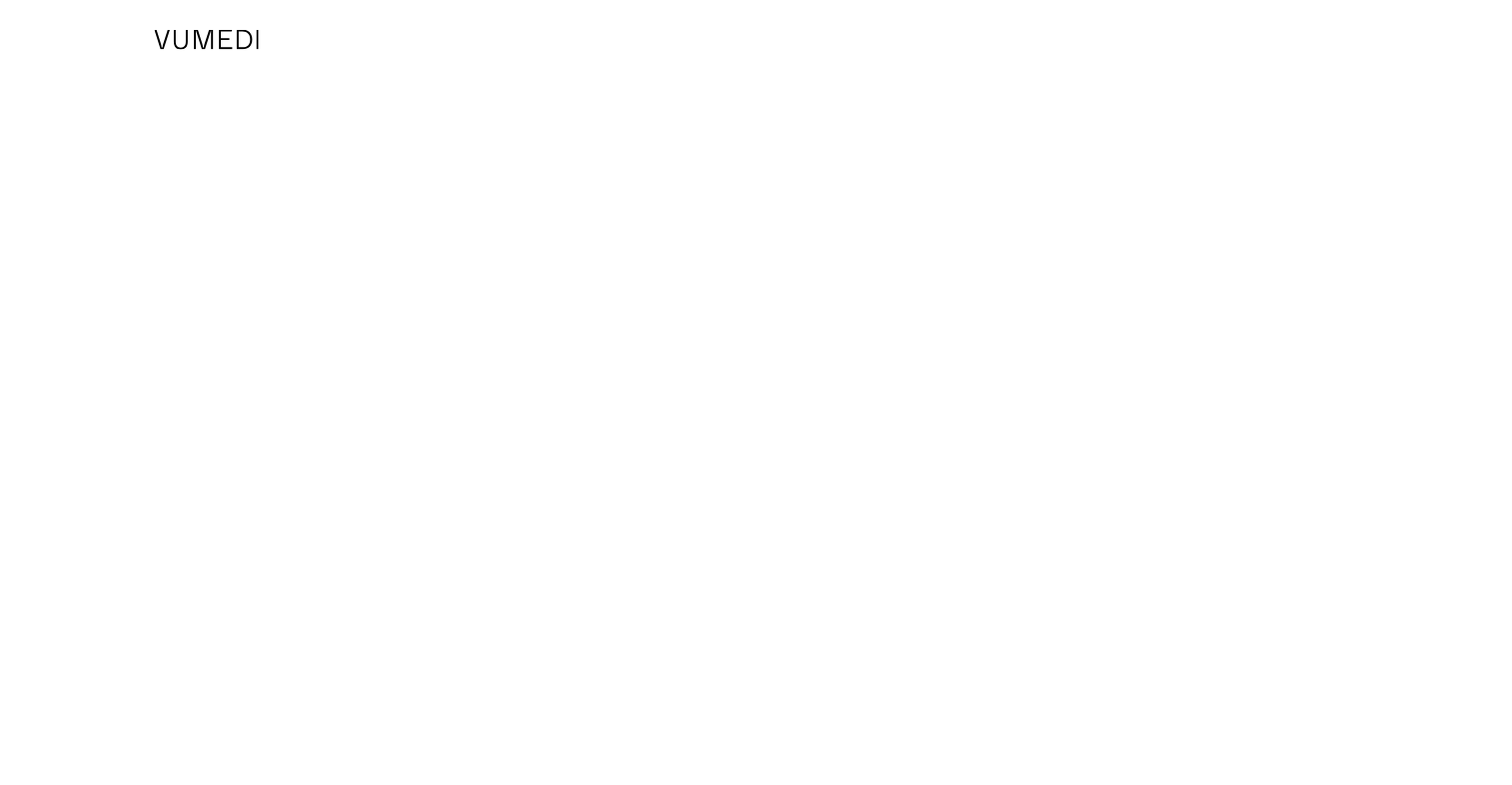 scroll, scrollTop: 0, scrollLeft: 0, axis: both 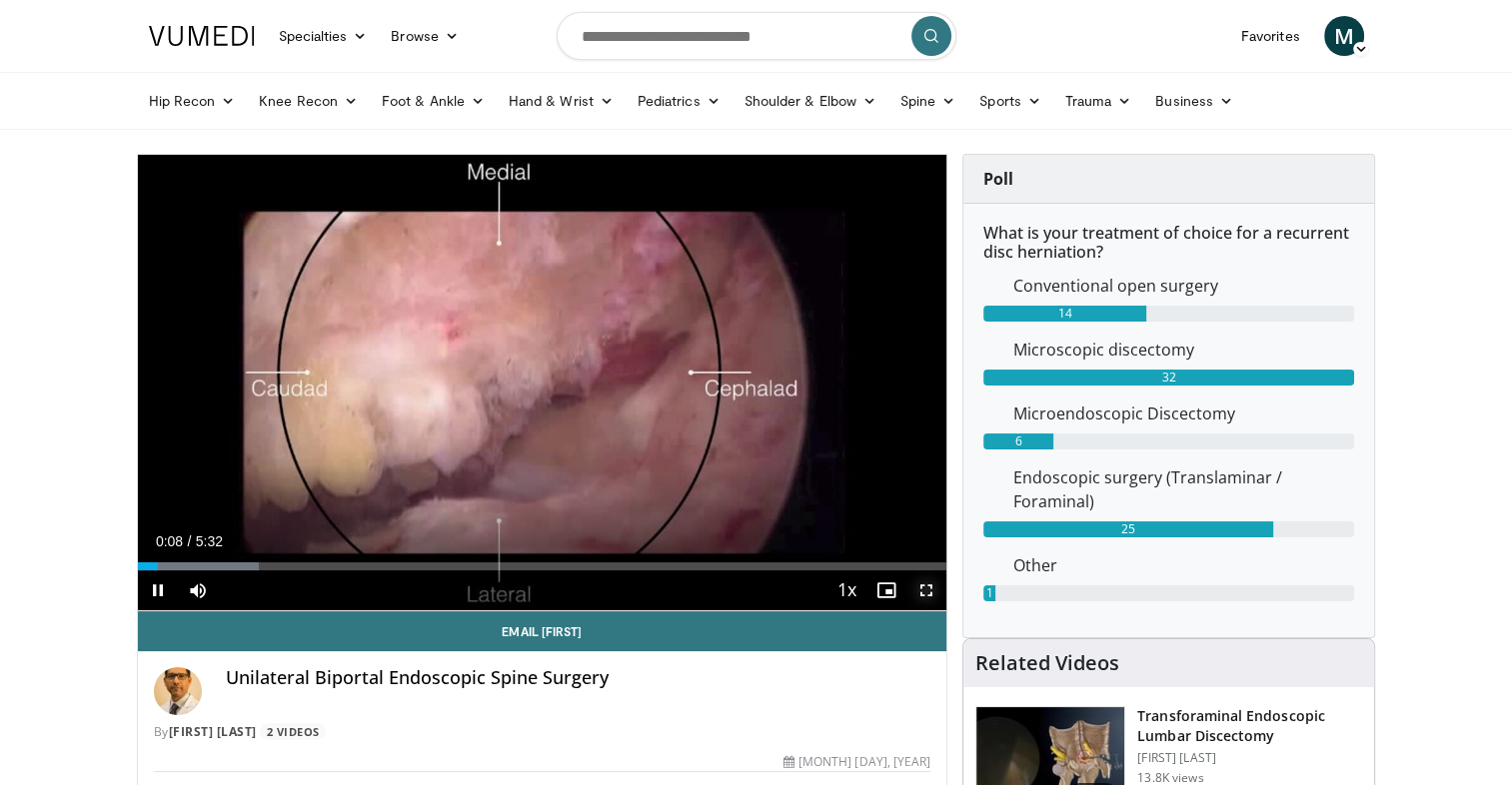 click at bounding box center [926, 590] 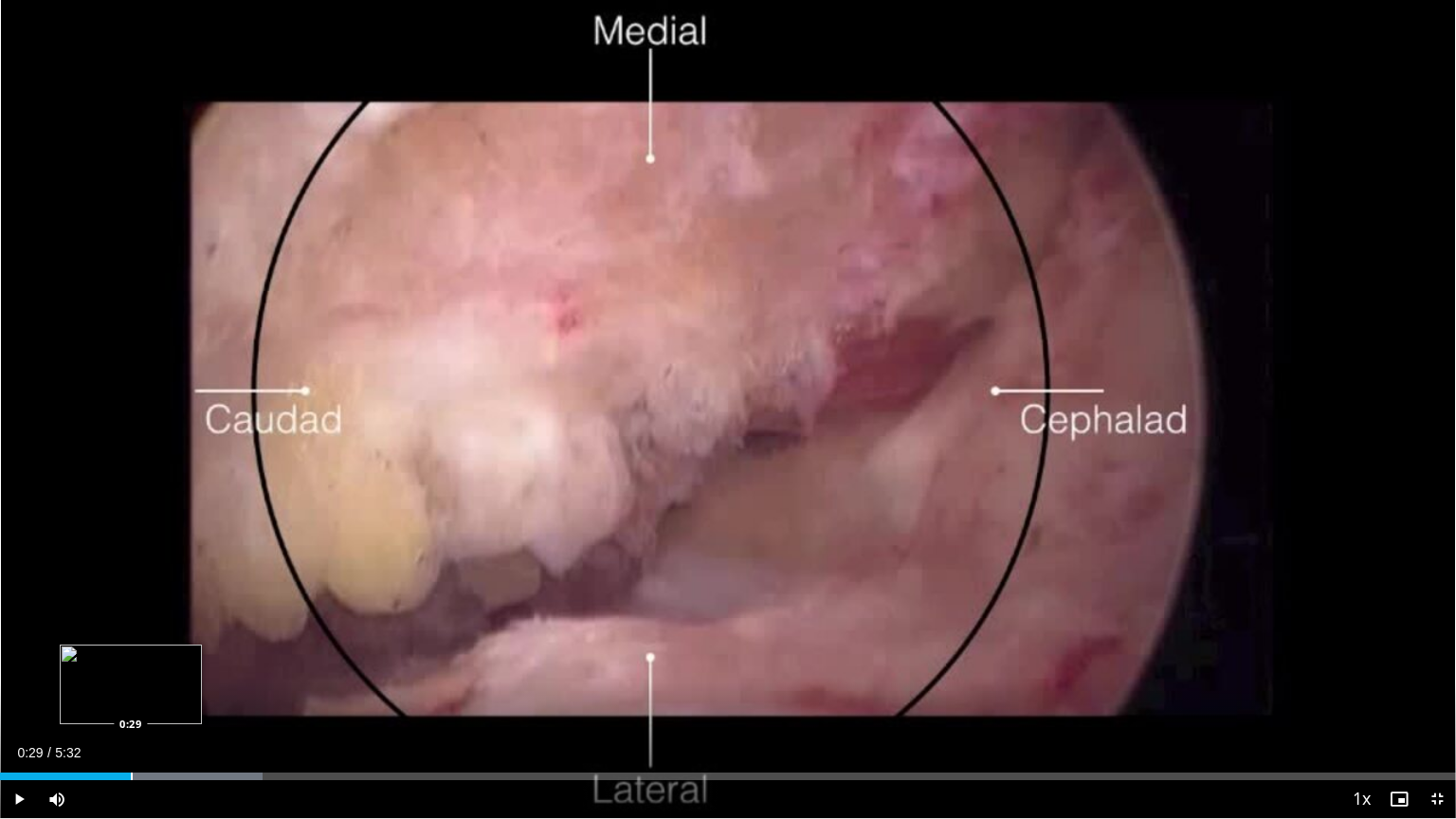 click at bounding box center (132, 776) 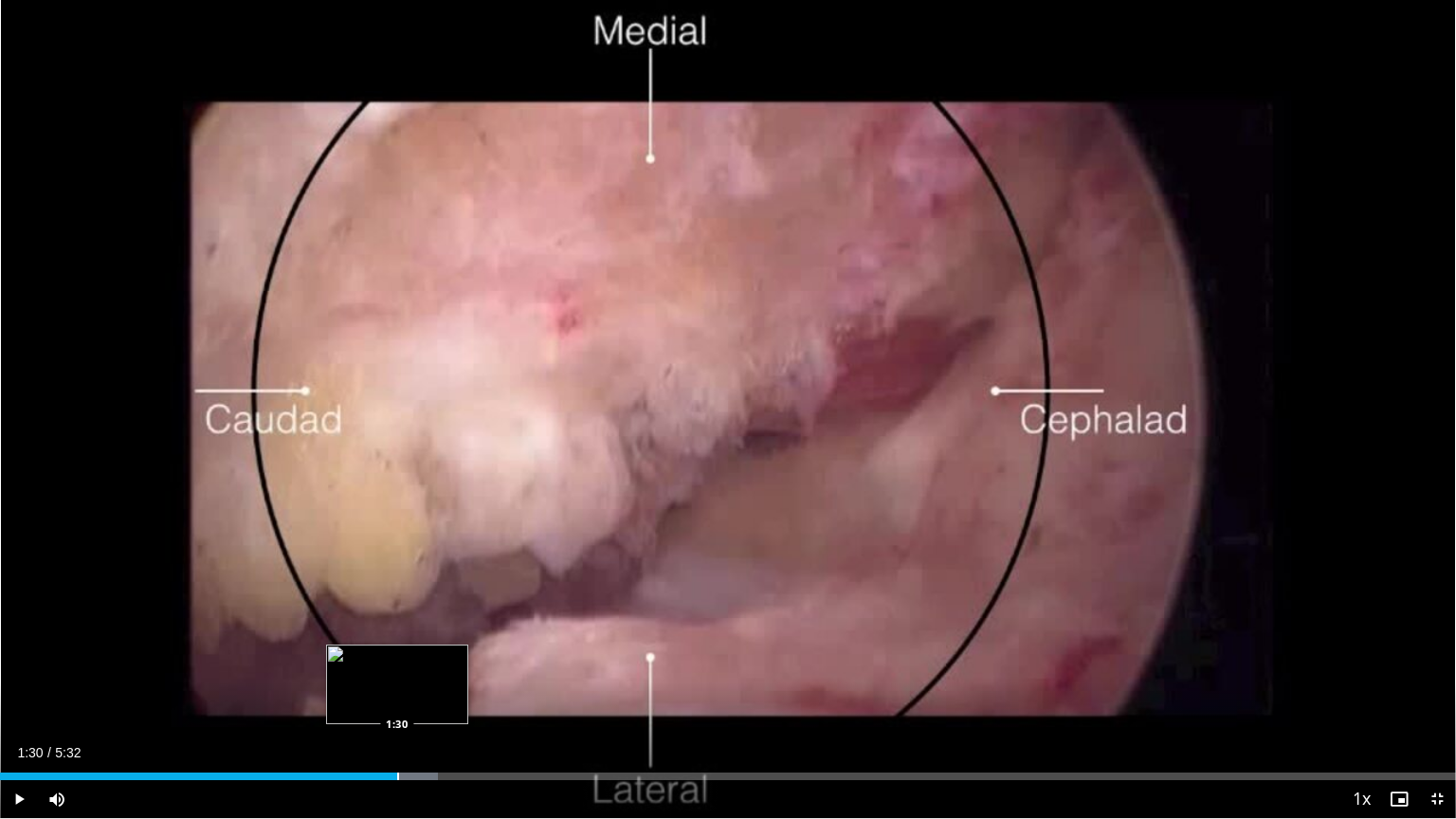 click at bounding box center (398, 776) 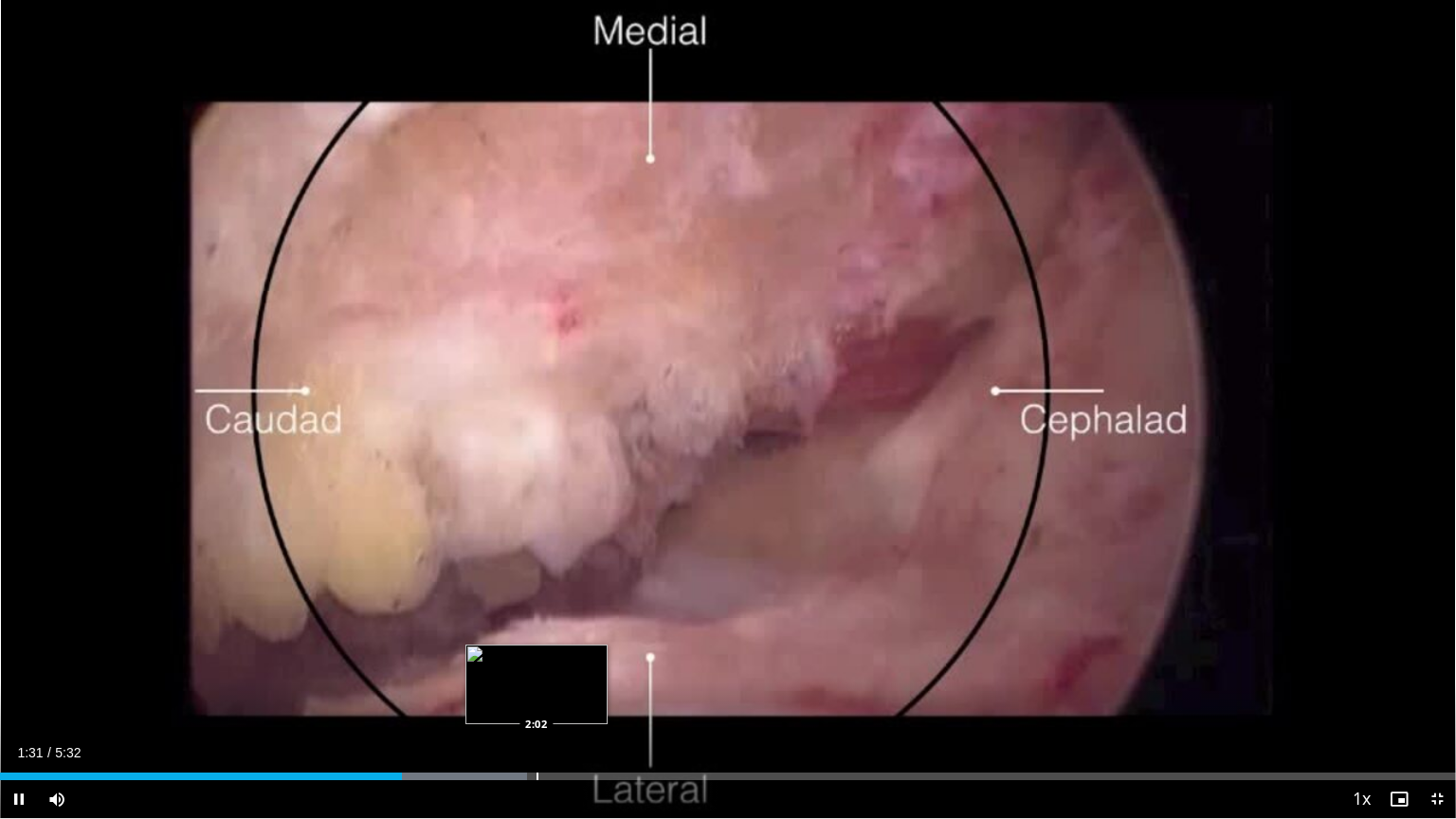 click on "Loaded :  36.17% 1:31 2:02" at bounding box center [728, 771] 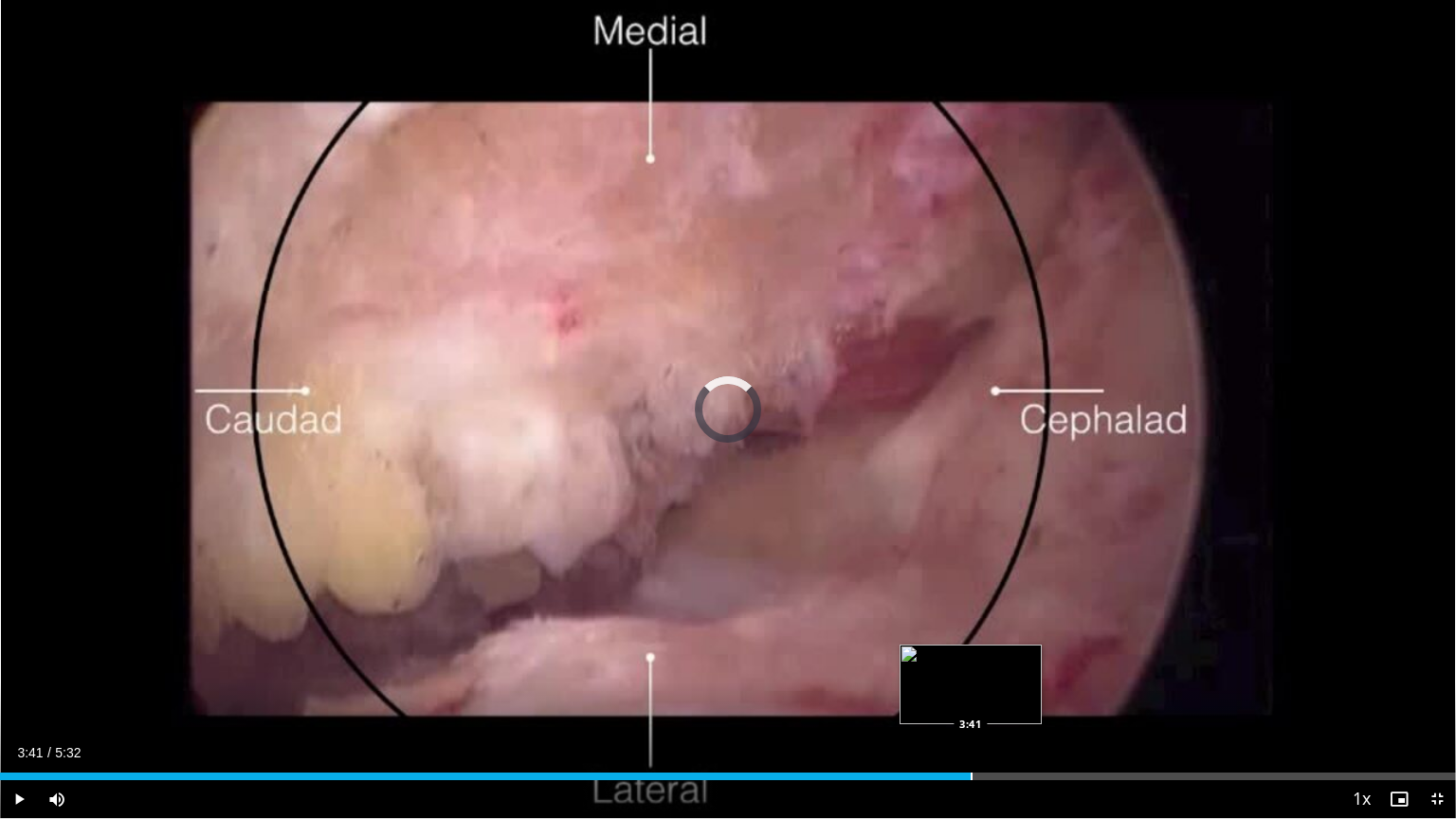 click on "Loaded :  0.00% 2:05 3:41" at bounding box center (728, 771) 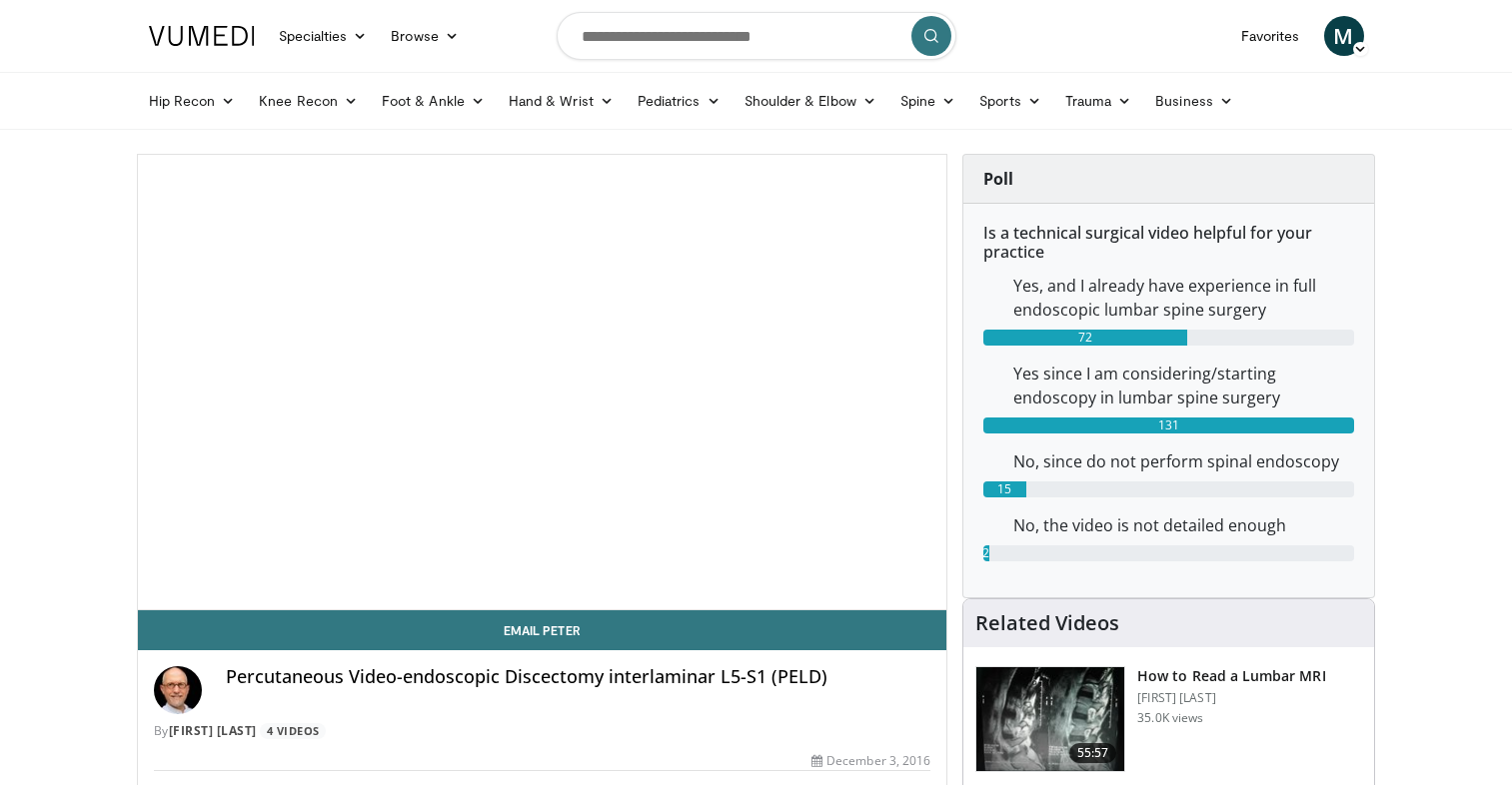 scroll, scrollTop: 0, scrollLeft: 0, axis: both 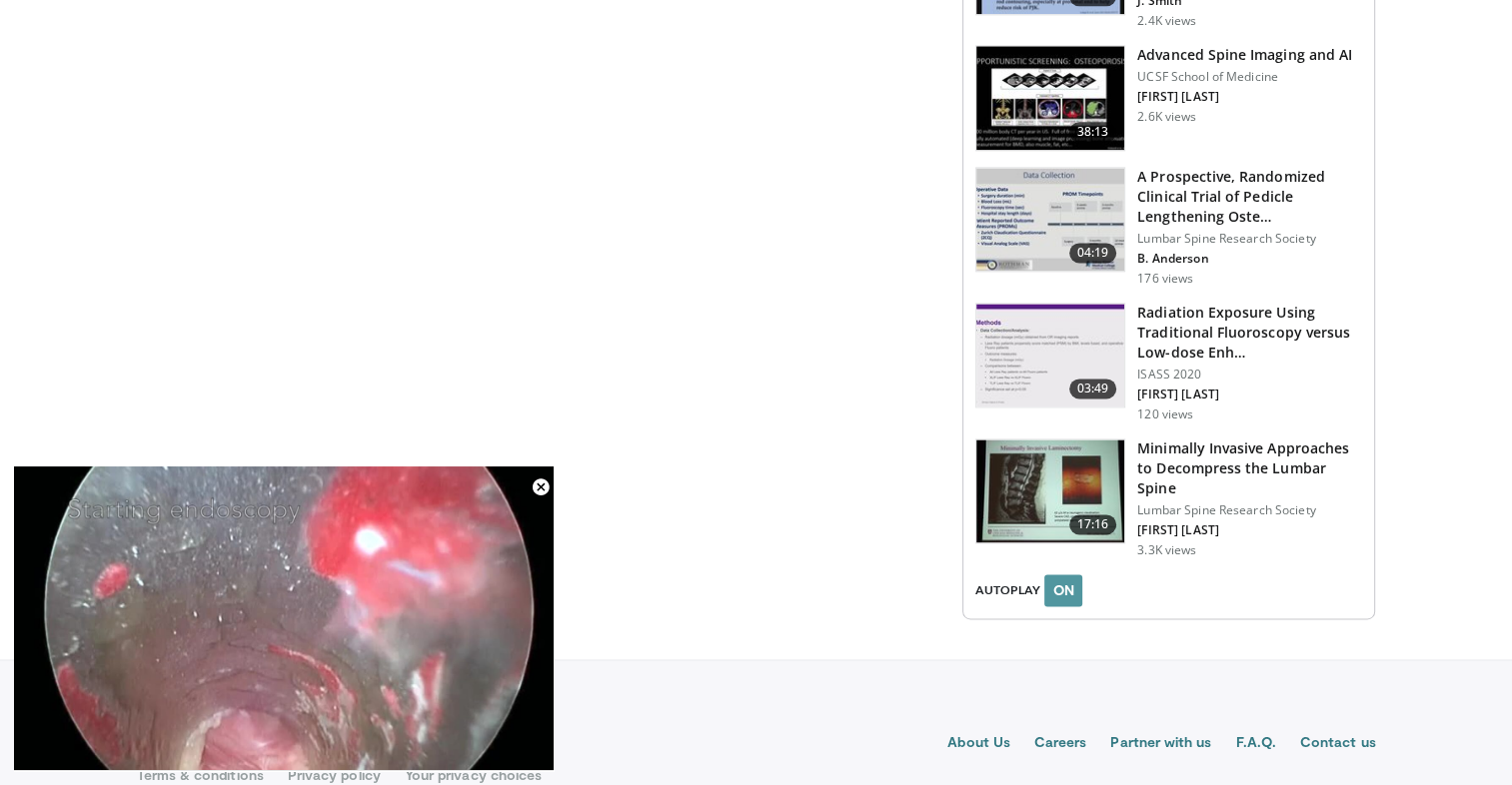 click on "ON" at bounding box center (1063, 590) 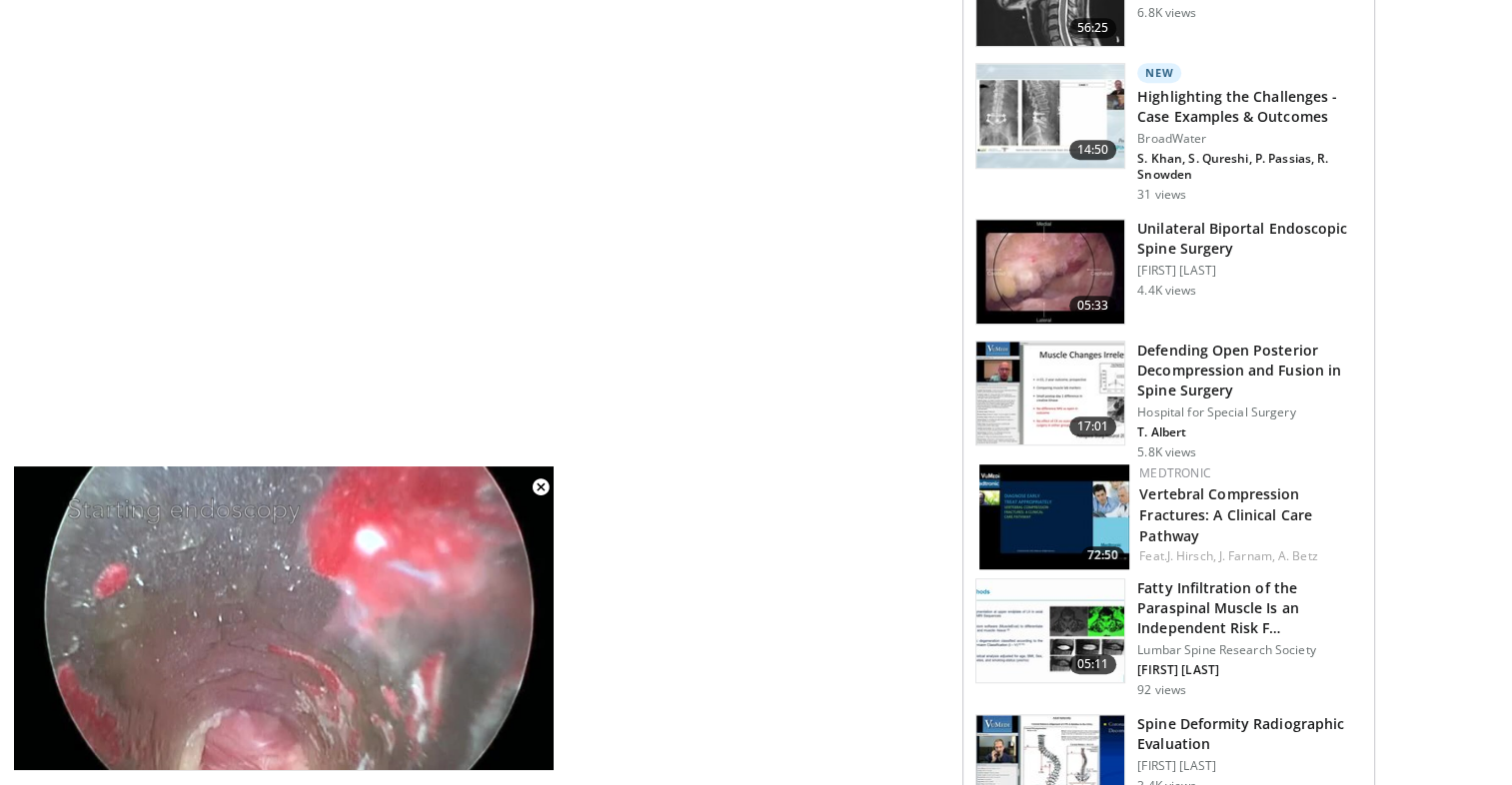 scroll, scrollTop: 1283, scrollLeft: 0, axis: vertical 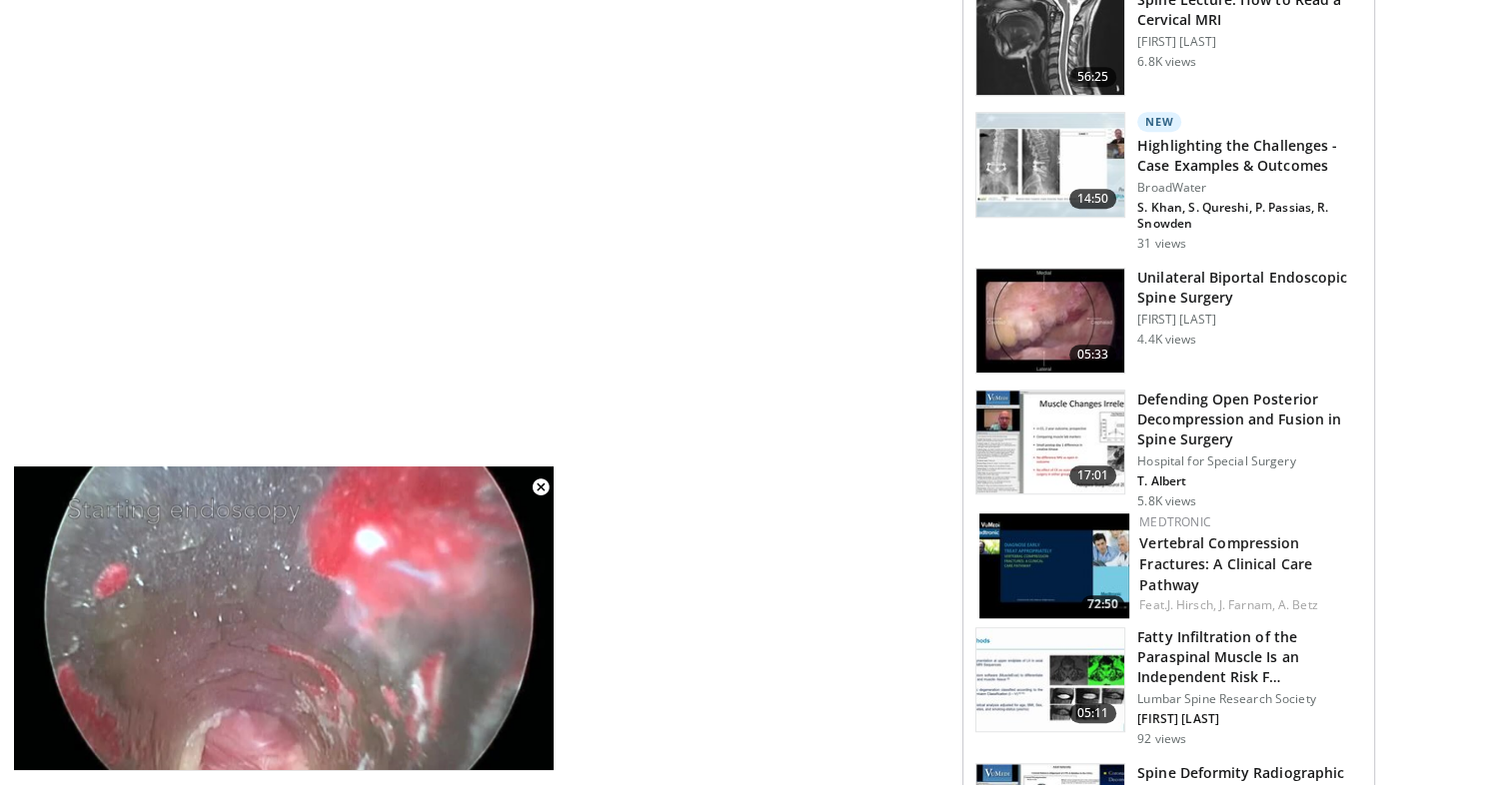 click at bounding box center (1050, 321) 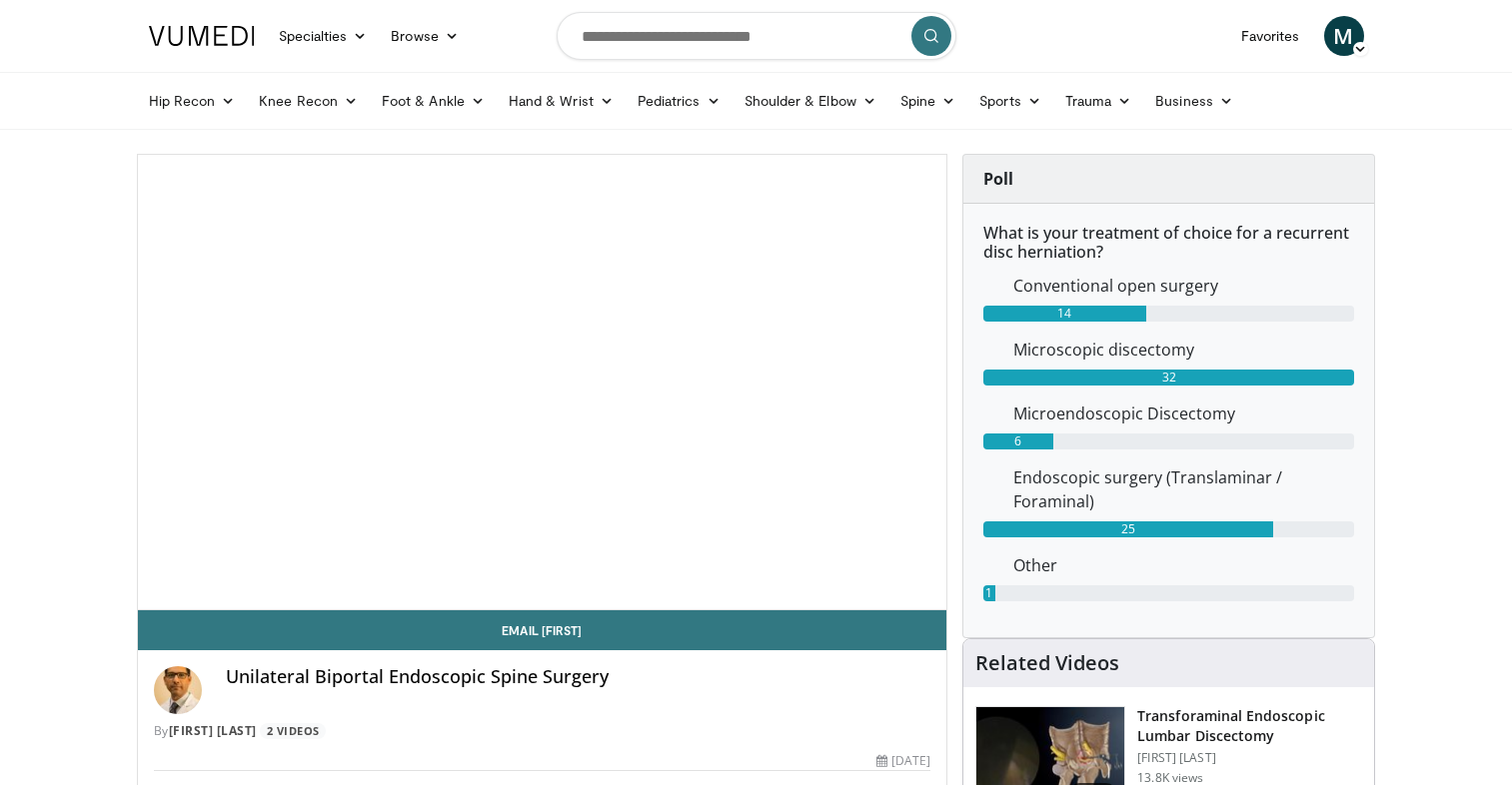 scroll, scrollTop: 0, scrollLeft: 0, axis: both 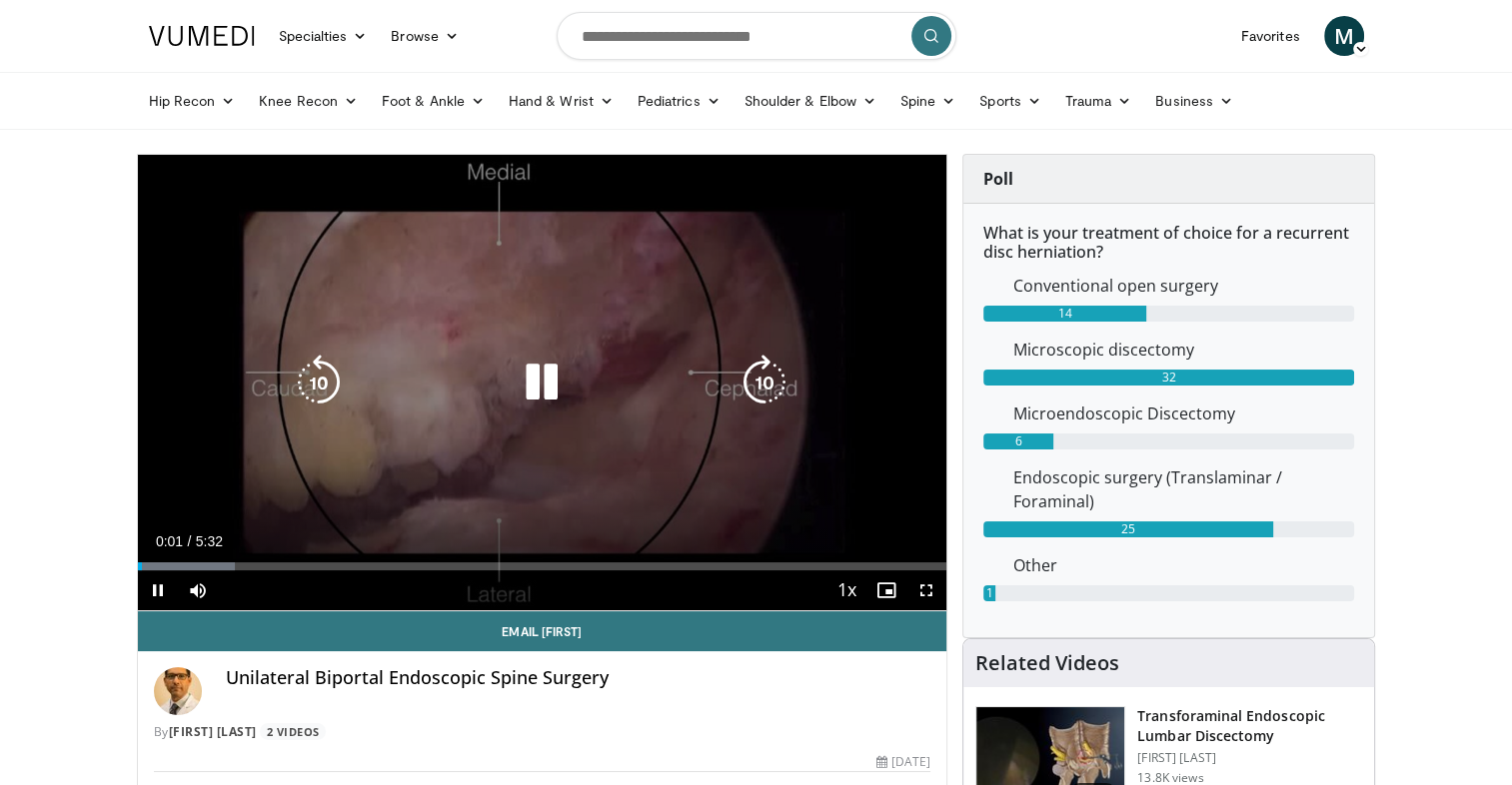 click on "10 seconds
Tap to unmute" at bounding box center (543, 383) 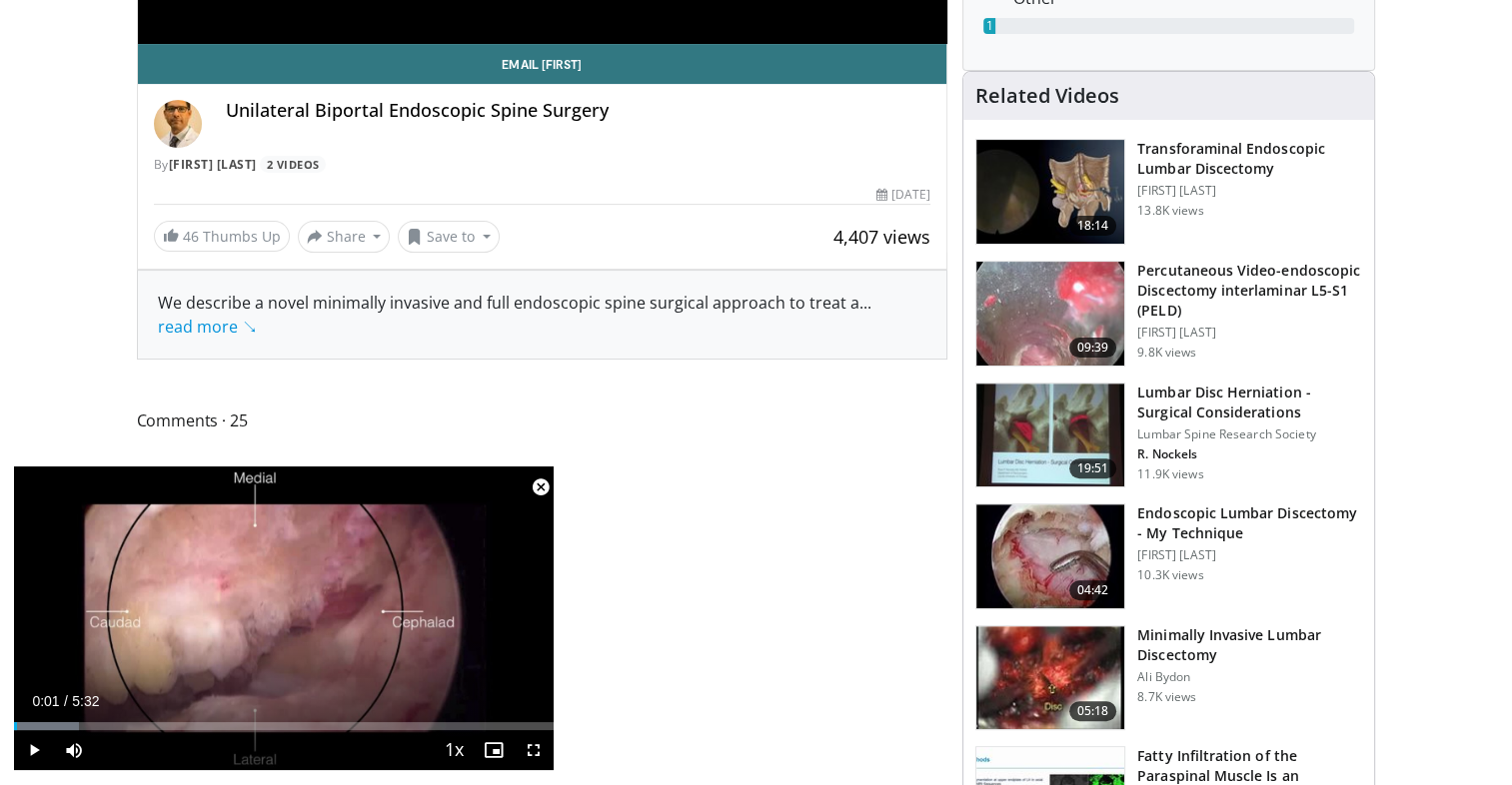 scroll, scrollTop: 599, scrollLeft: 0, axis: vertical 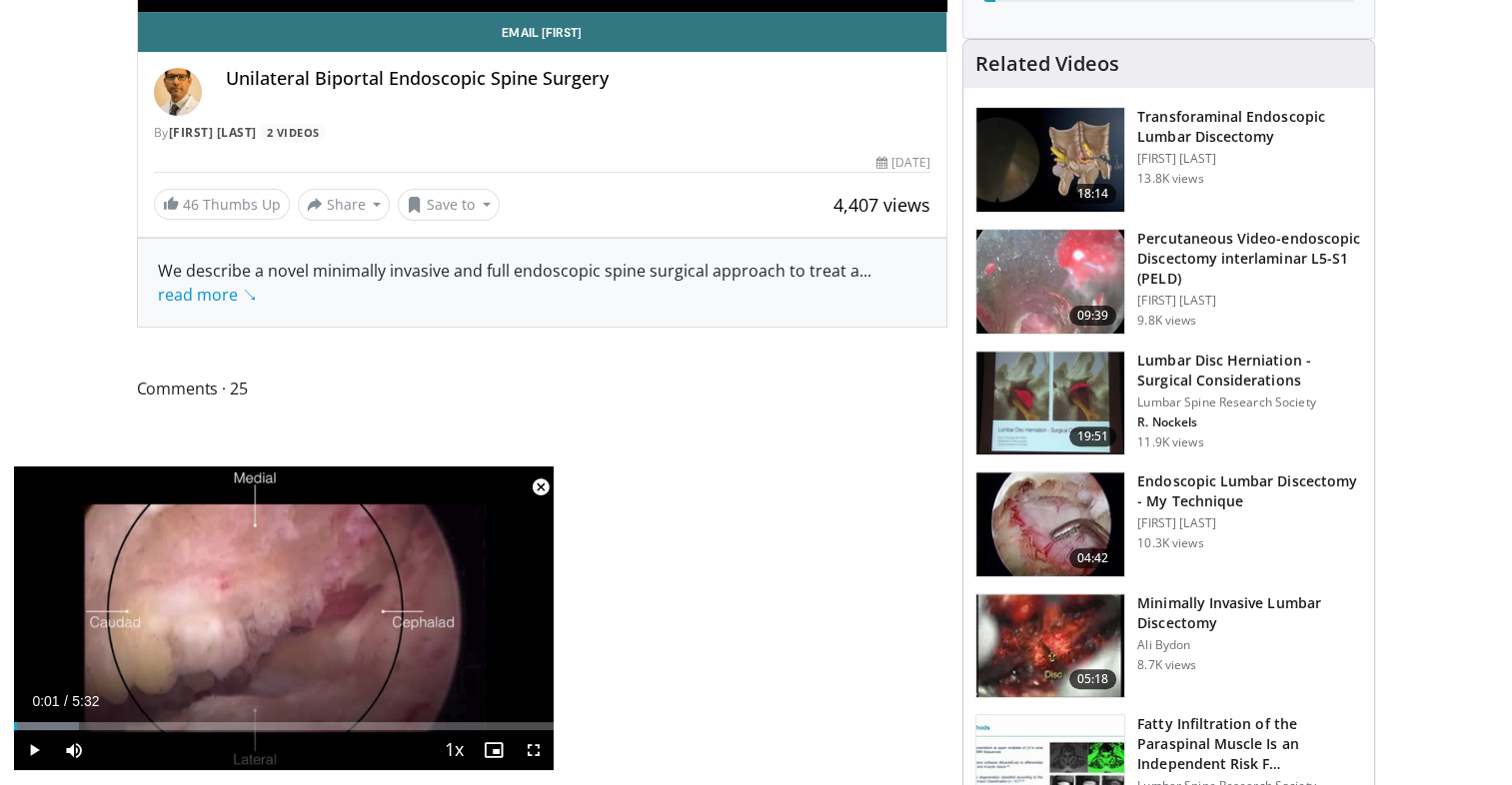 click at bounding box center (1050, 282) 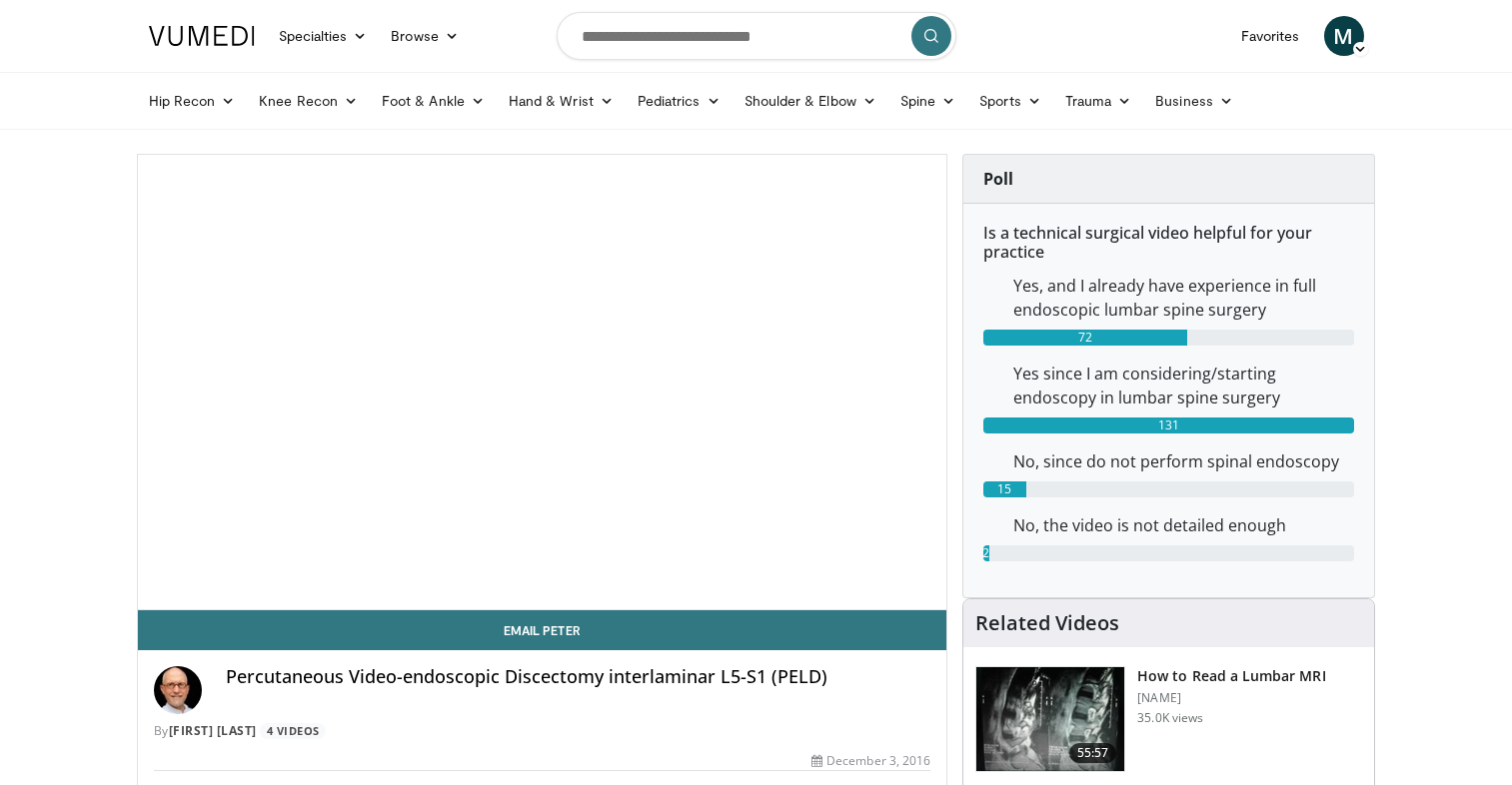 scroll, scrollTop: 0, scrollLeft: 0, axis: both 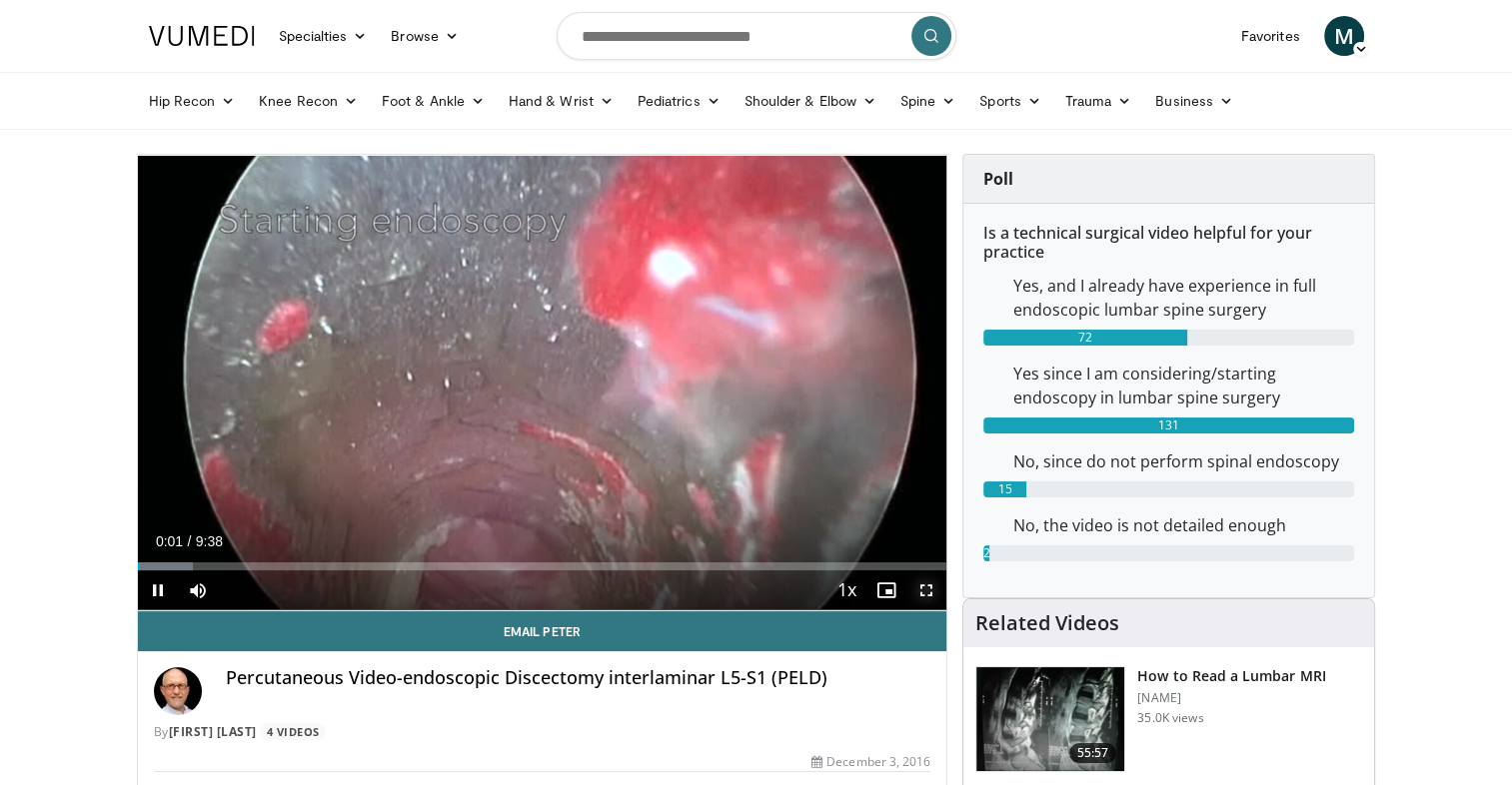 click at bounding box center [926, 590] 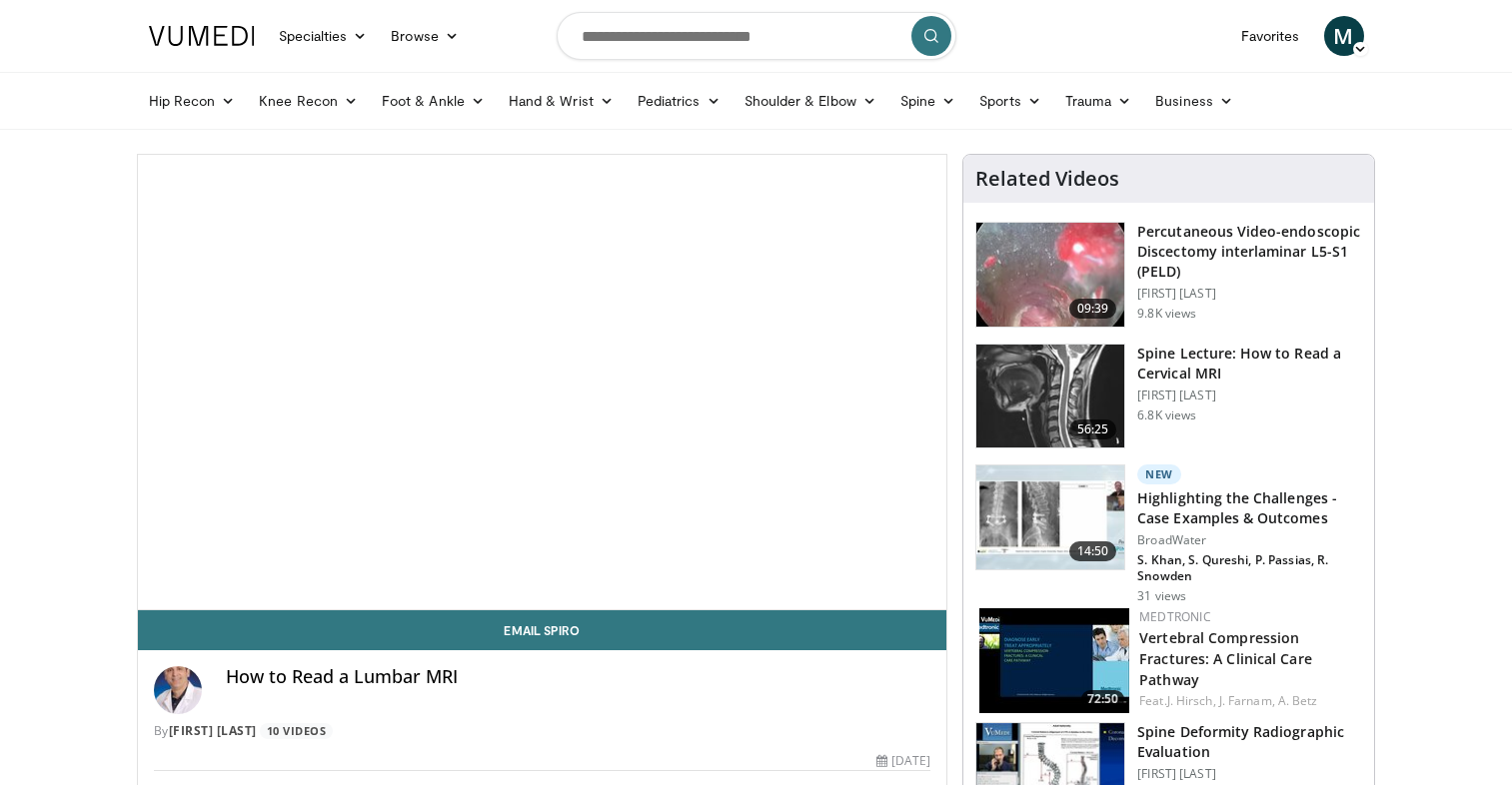 scroll, scrollTop: 0, scrollLeft: 0, axis: both 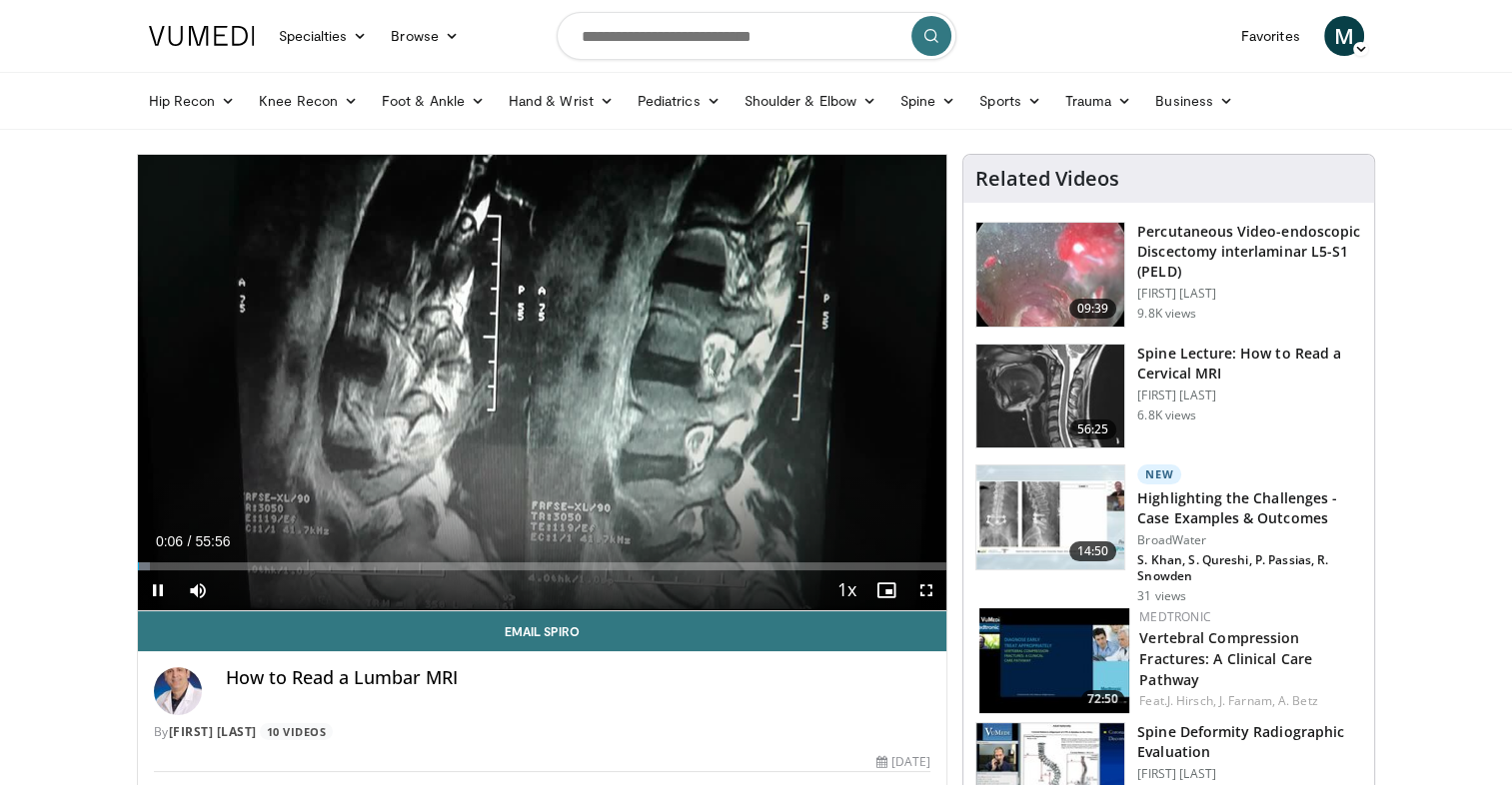 click on "Current Time  0:06 / Duration  55:56" at bounding box center (543, 541) 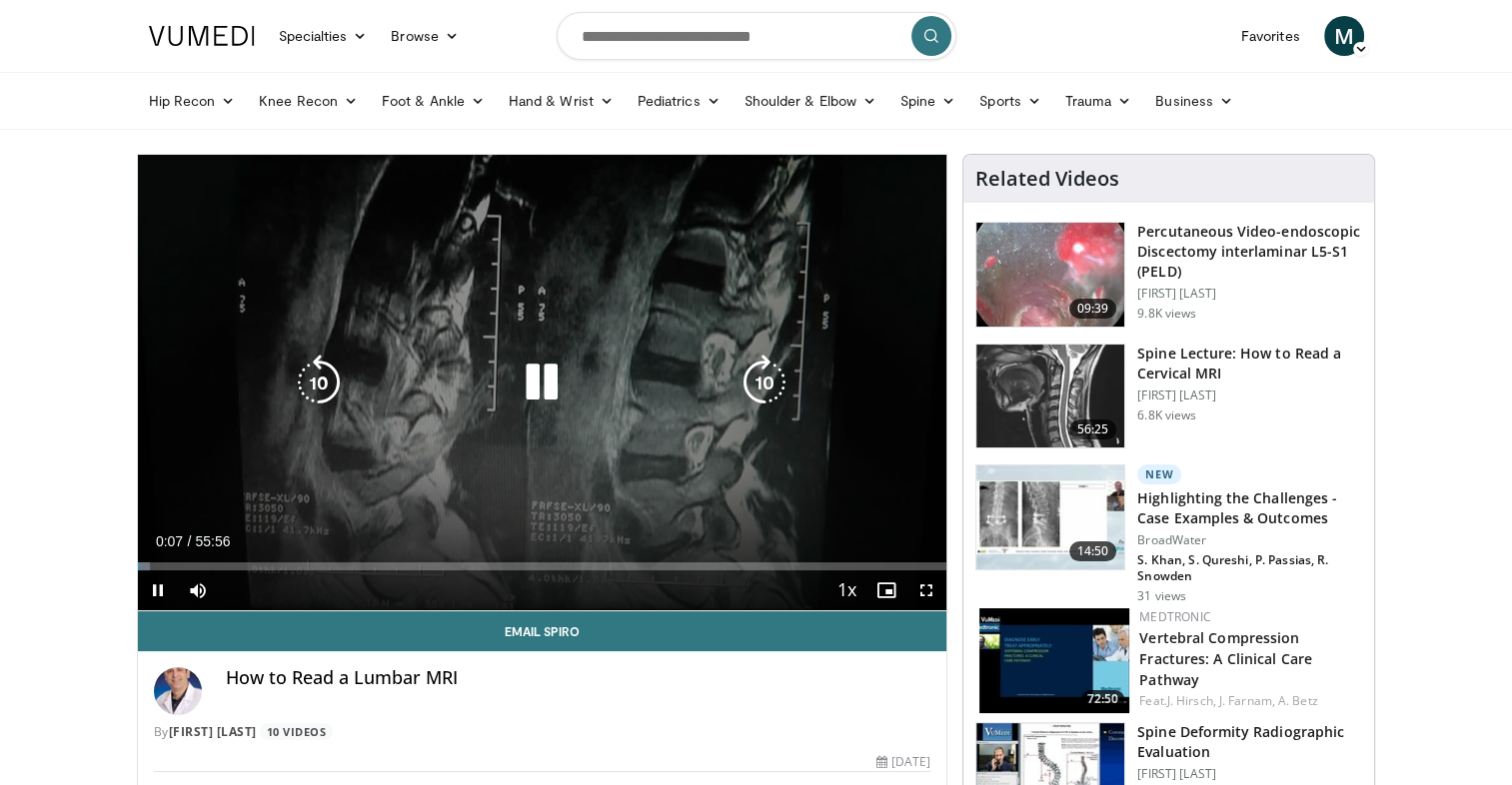 click at bounding box center [542, 383] 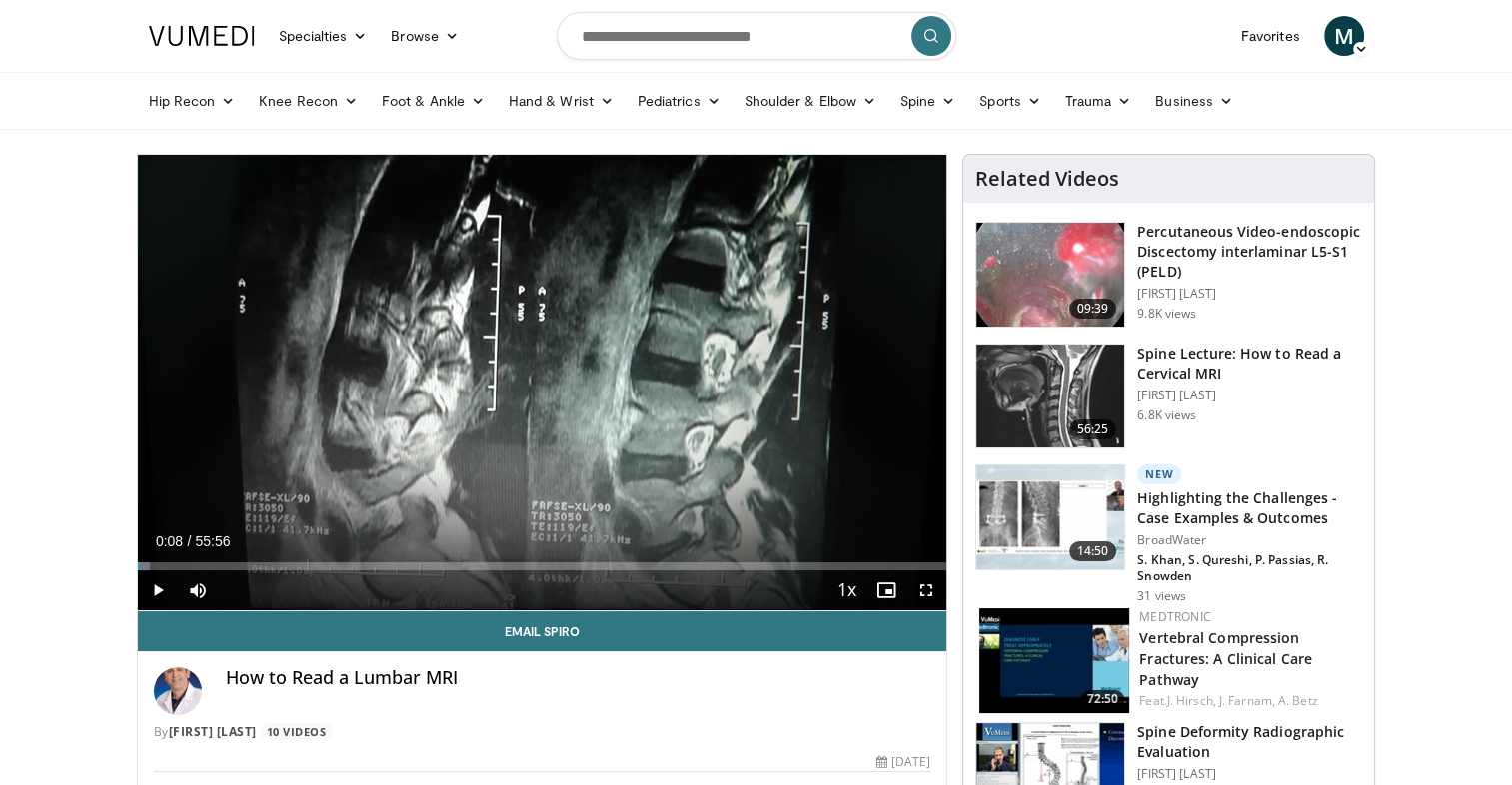 click at bounding box center [1050, 275] 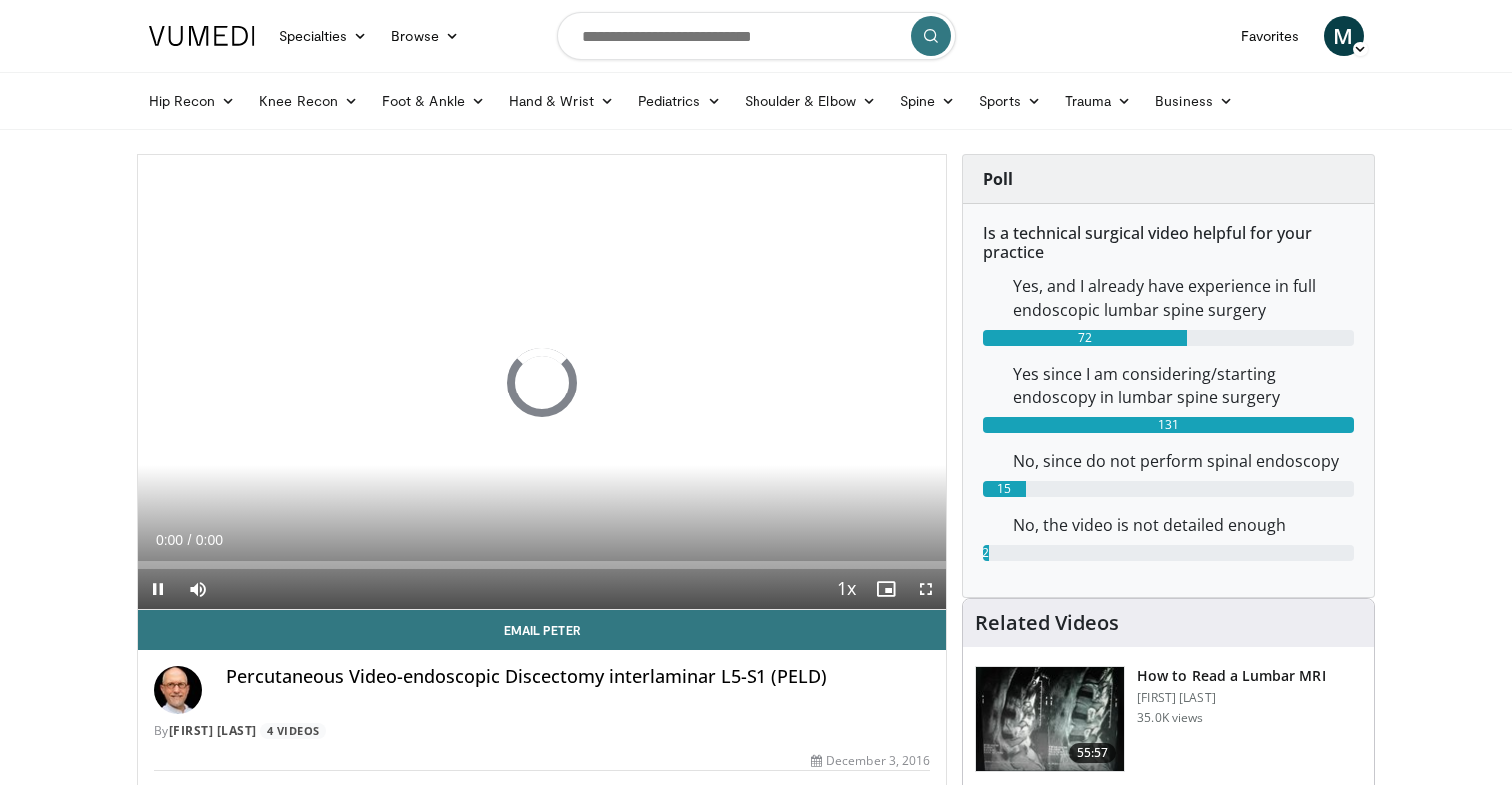 scroll, scrollTop: 0, scrollLeft: 0, axis: both 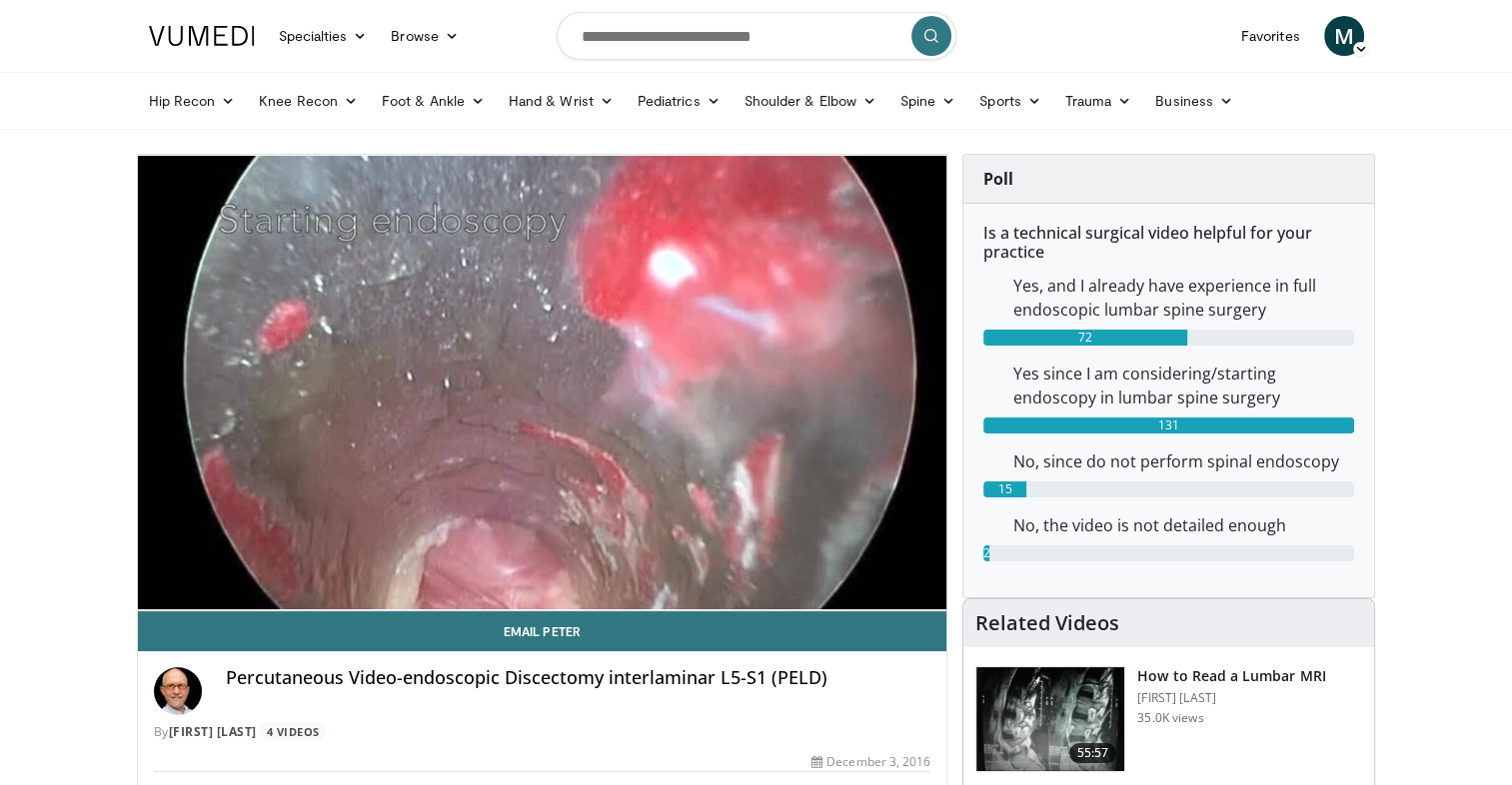 click on "Percutaneous Video-endoscopic Discectomy interlaminar L5-S1 (PELD)" at bounding box center (579, 678) 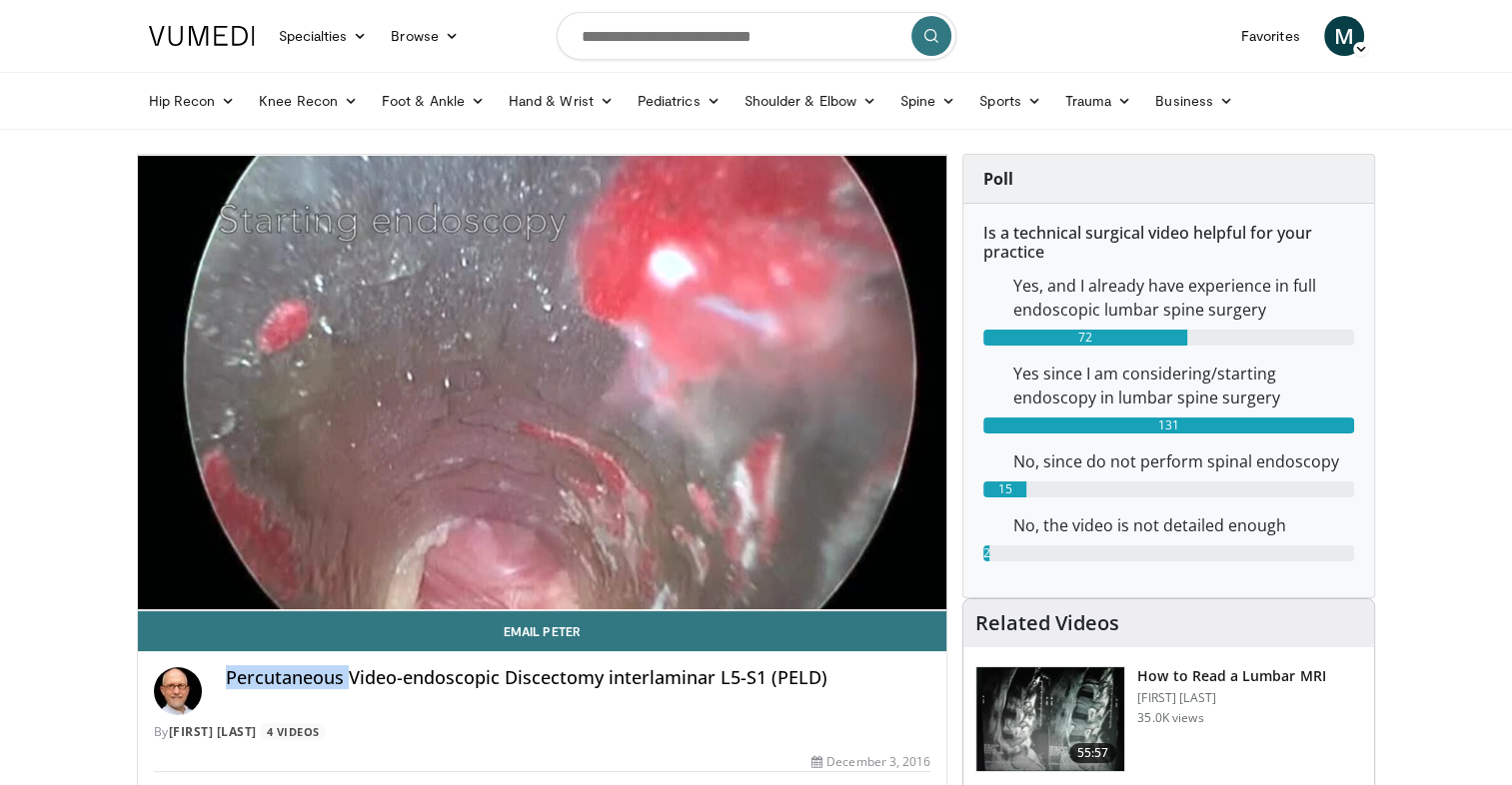 click on "Percutaneous Video-endoscopic Discectomy interlaminar L5-S1 (PELD)" at bounding box center [579, 678] 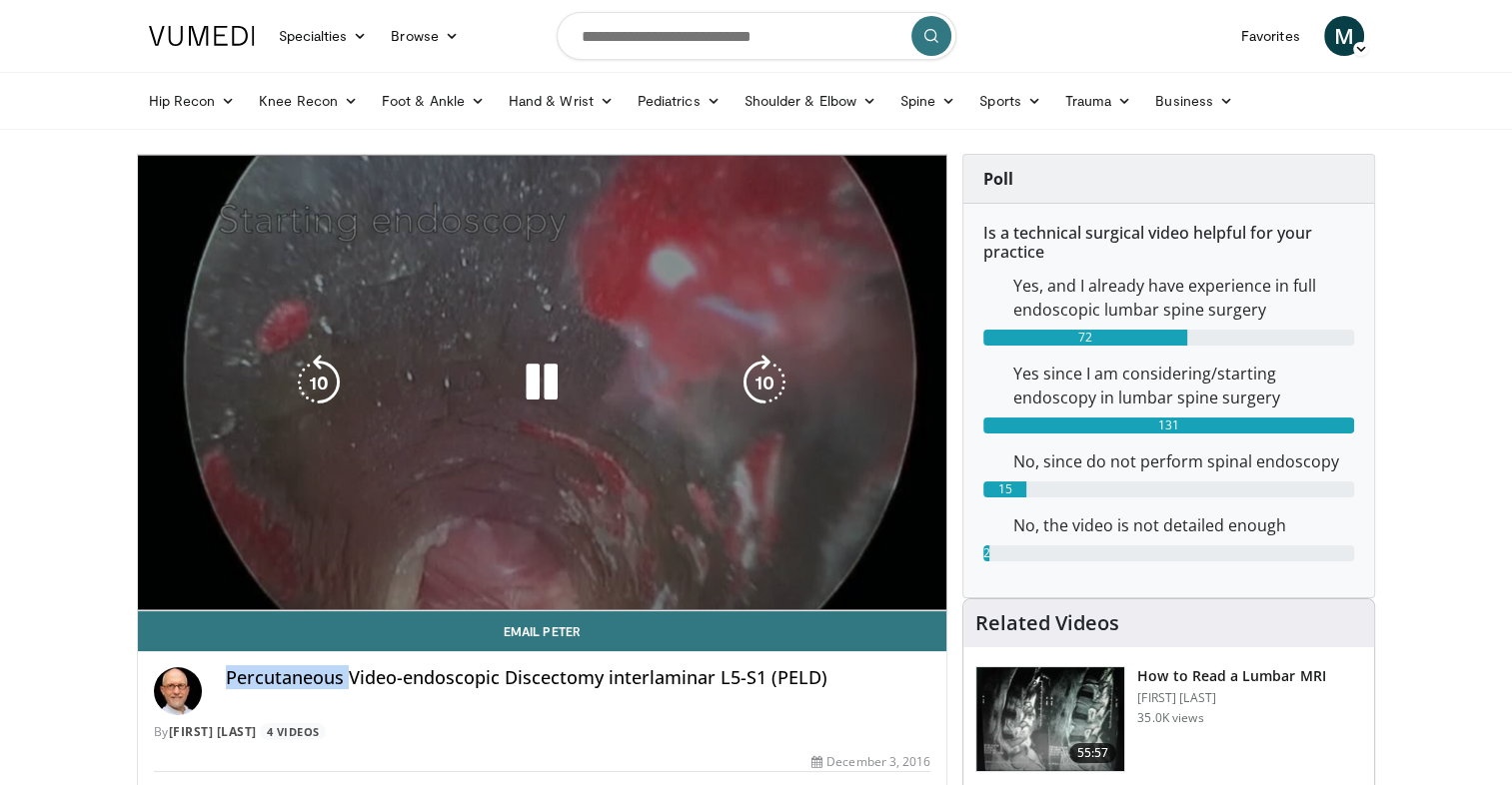 copy on "Percutaneous" 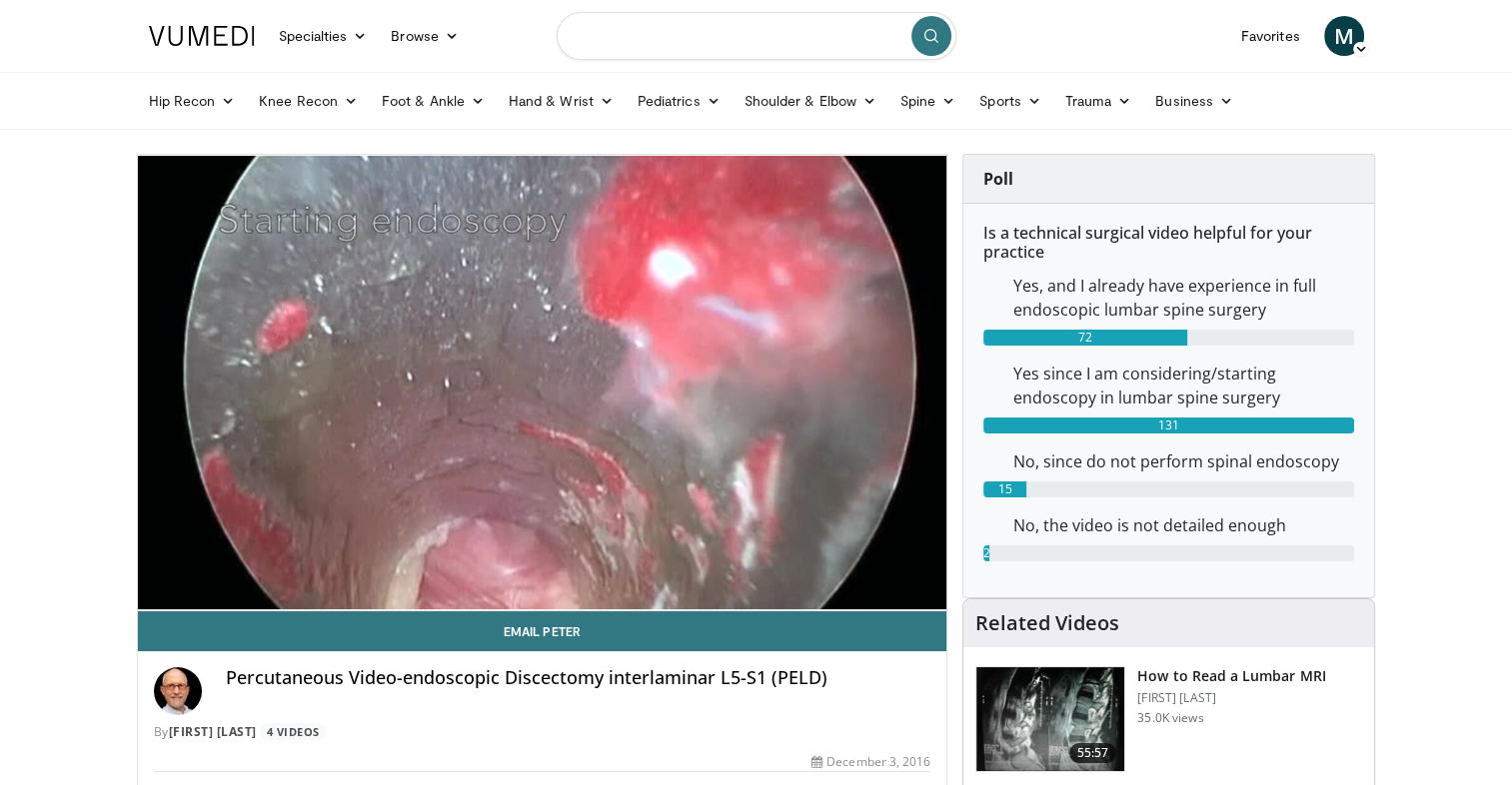 click at bounding box center [756, 36] 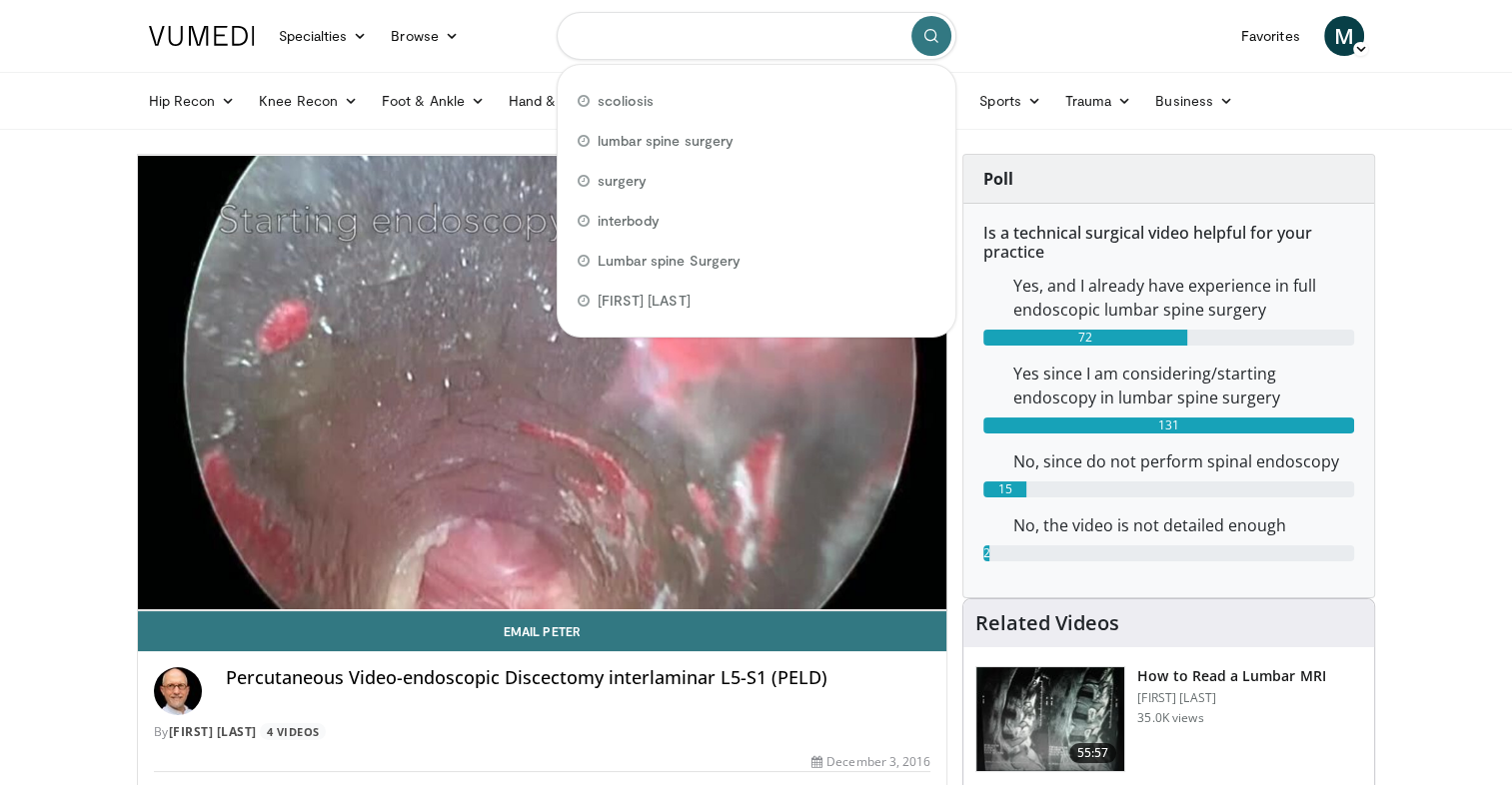 paste on "**********" 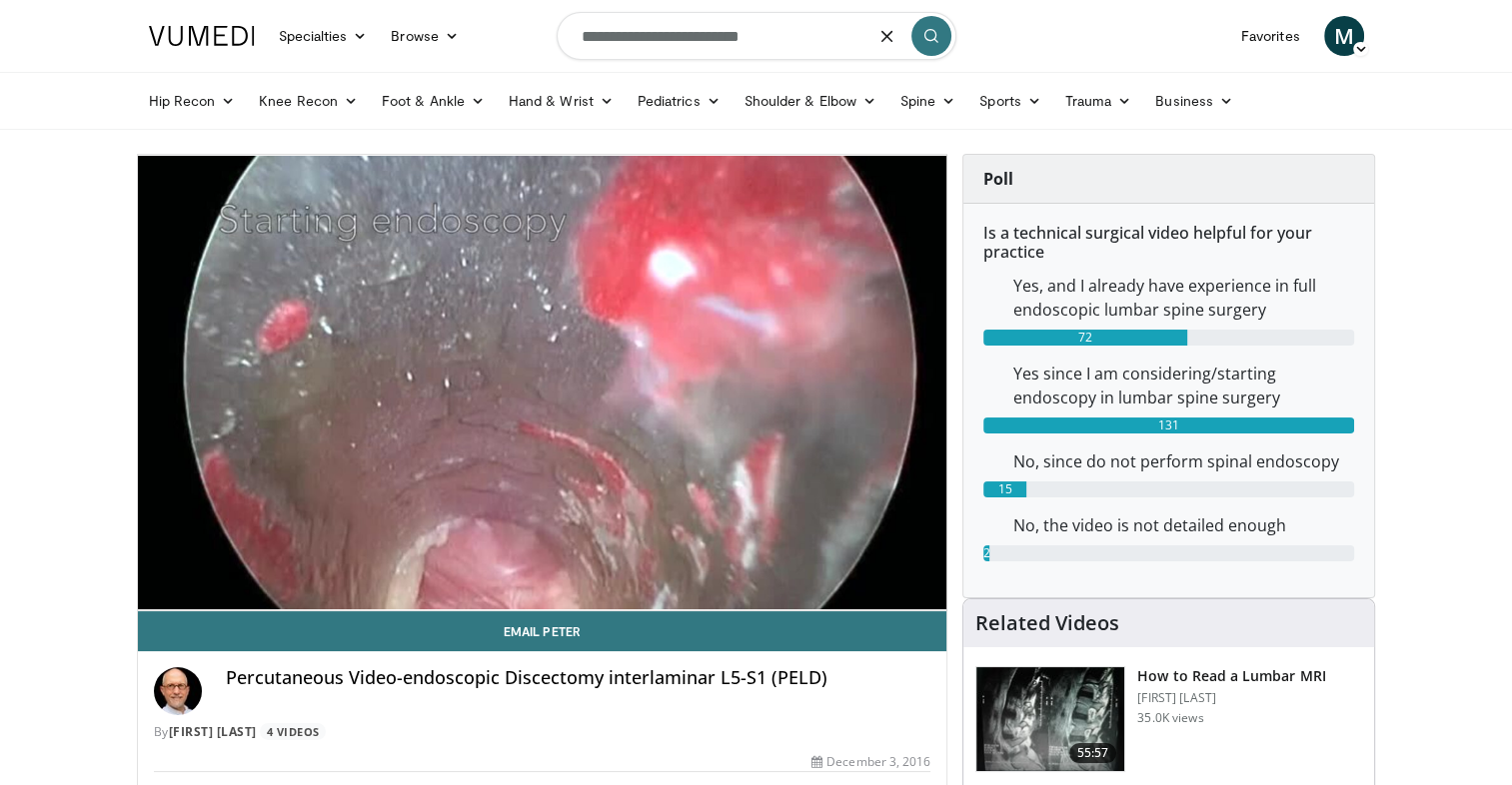 type on "**********" 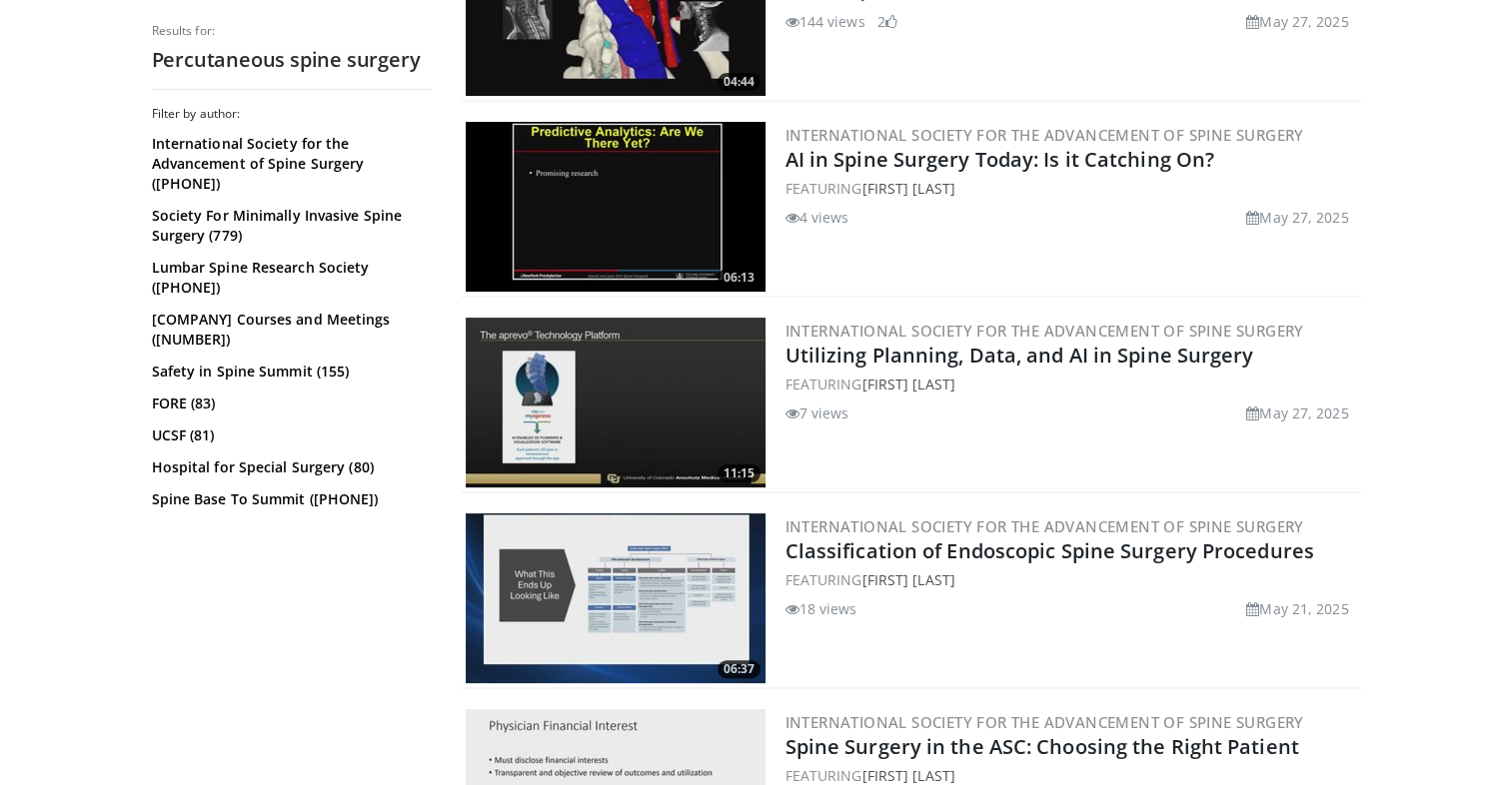 scroll, scrollTop: 0, scrollLeft: 0, axis: both 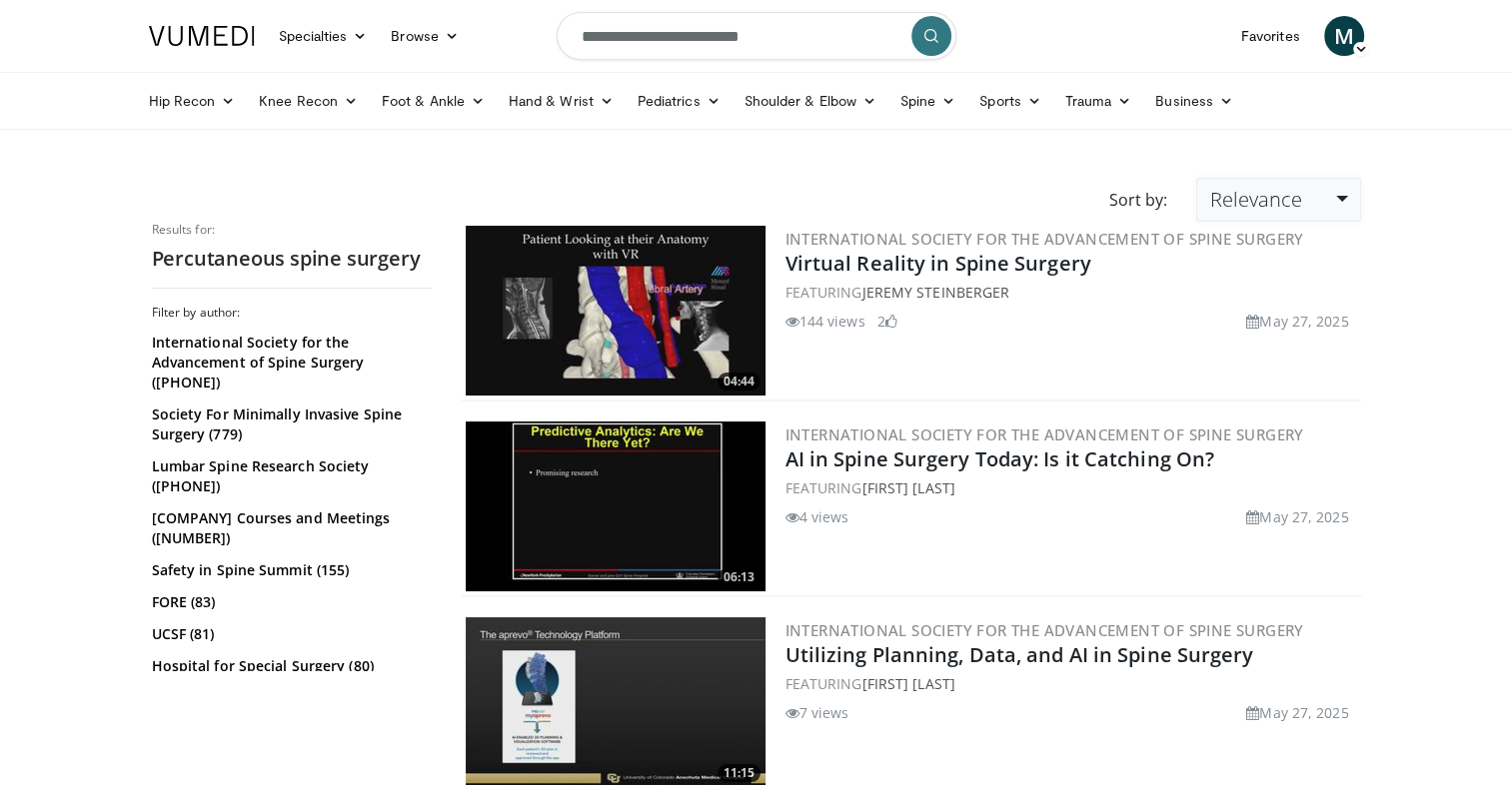 click on "Relevance" at bounding box center (1255, 199) 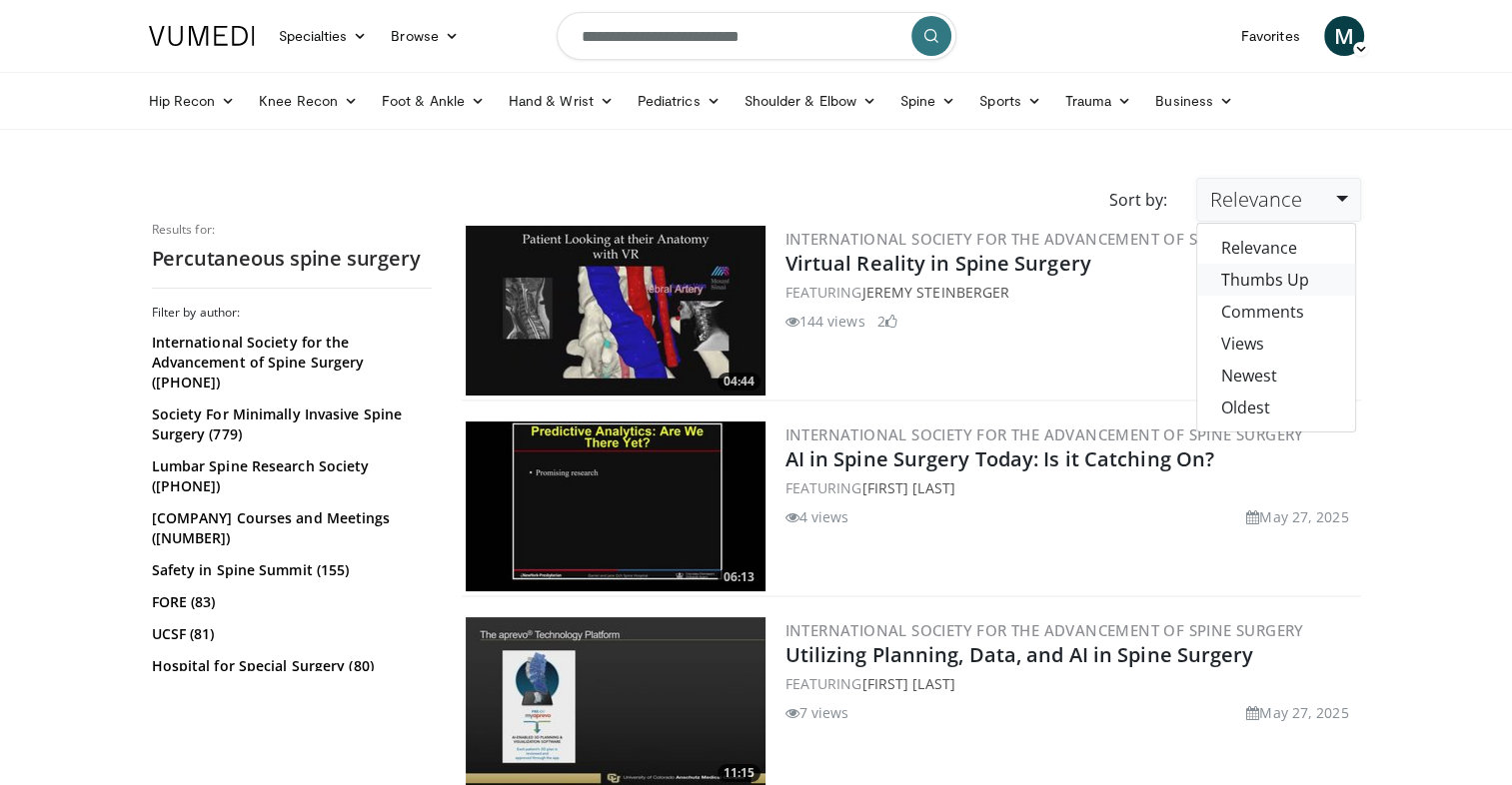 click on "Thumbs Up" at bounding box center (1276, 280) 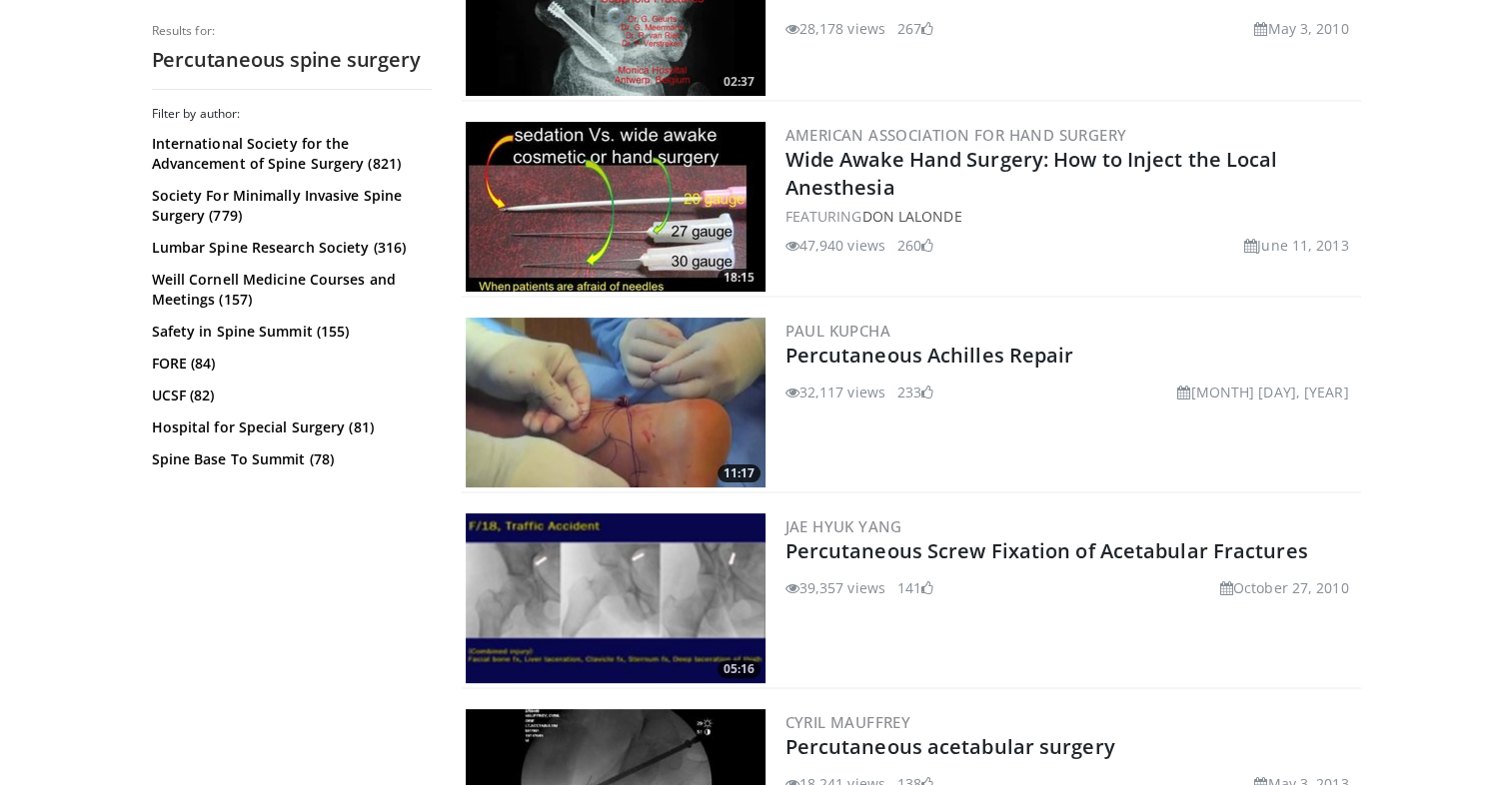 scroll, scrollTop: 799, scrollLeft: 0, axis: vertical 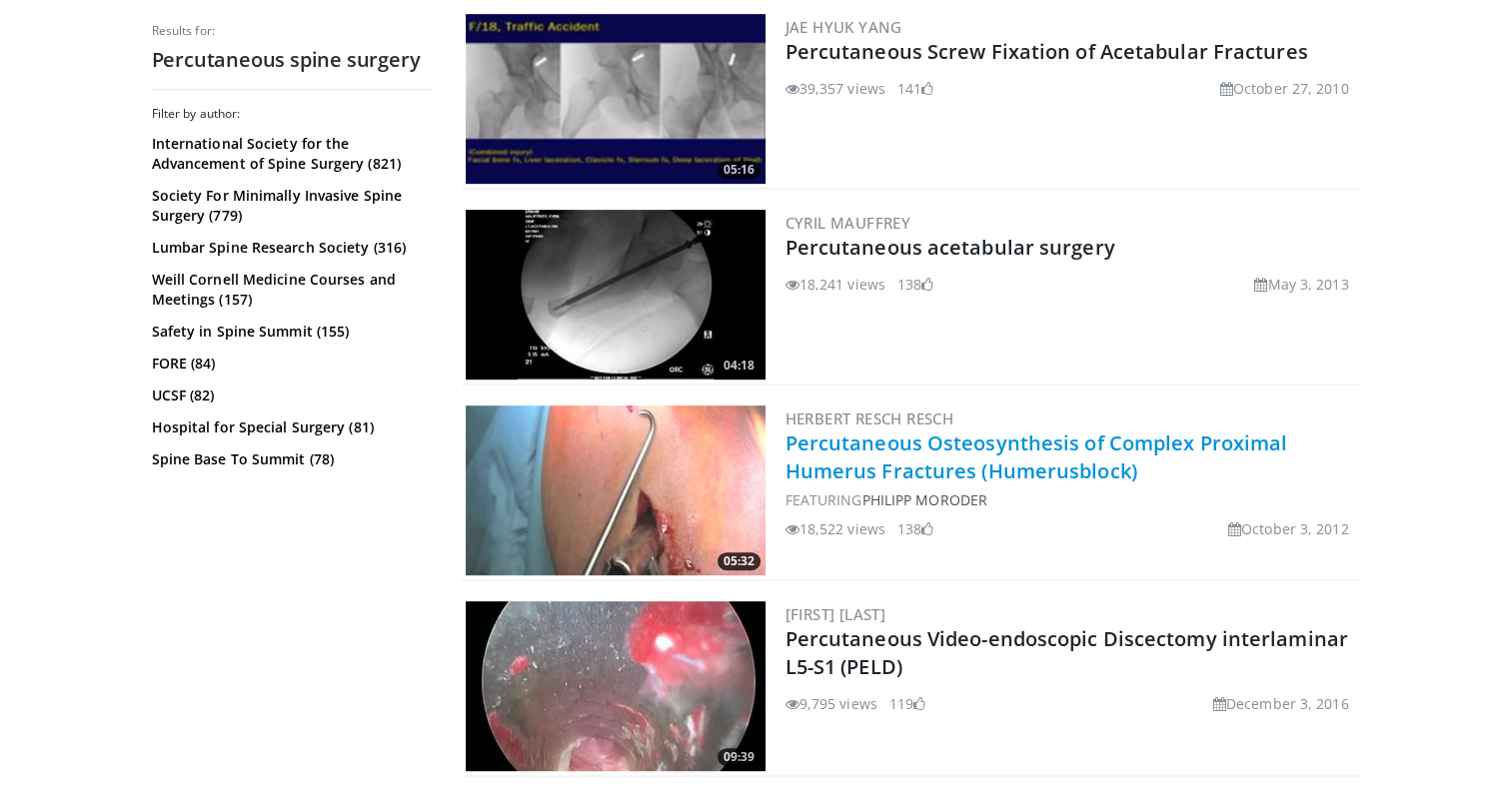 click on "Percutaneous Osteosynthesis of Complex Proximal Humerus Fractures (Humerusblock)" at bounding box center [1036, 456] 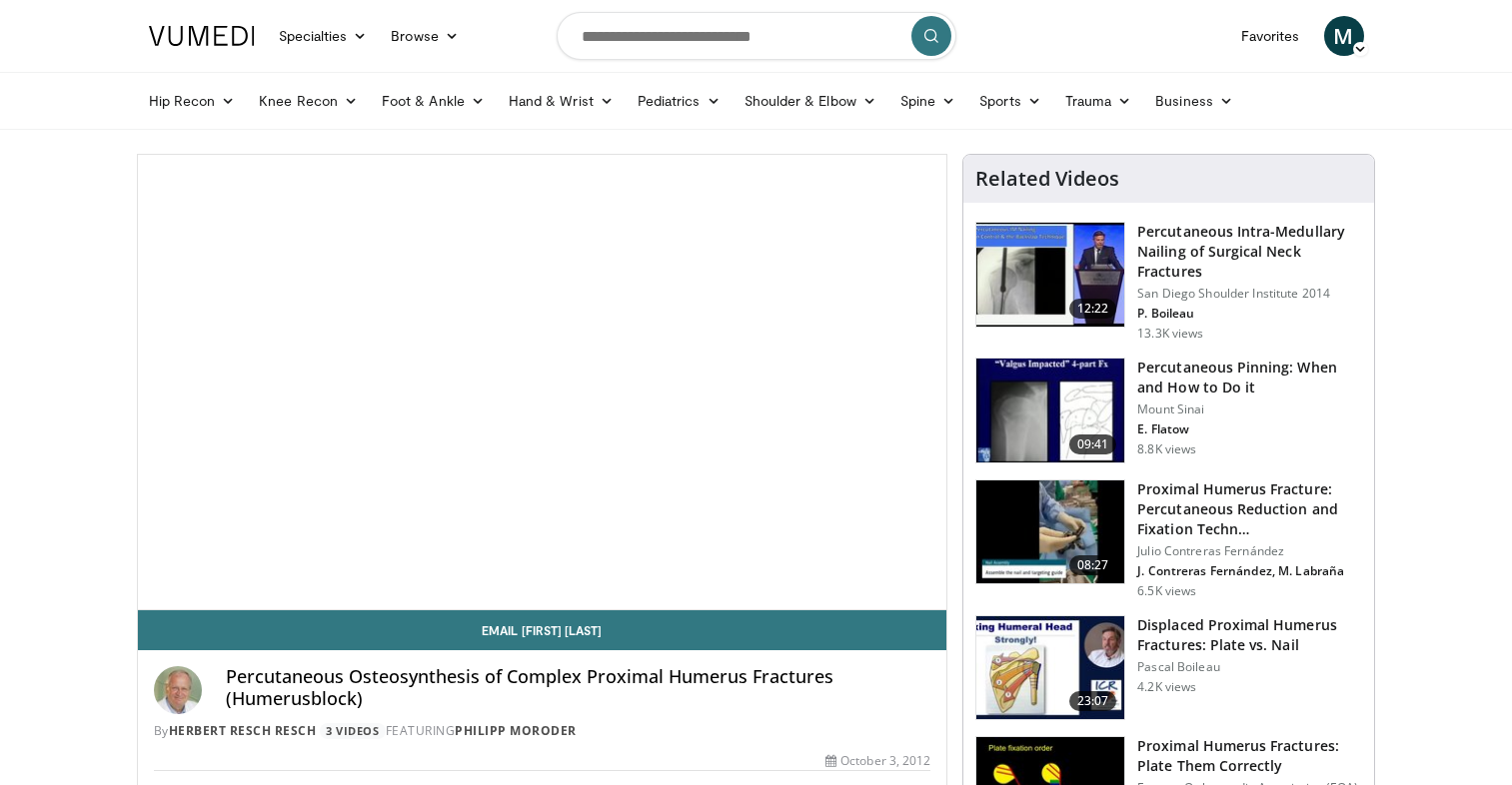 scroll, scrollTop: 0, scrollLeft: 0, axis: both 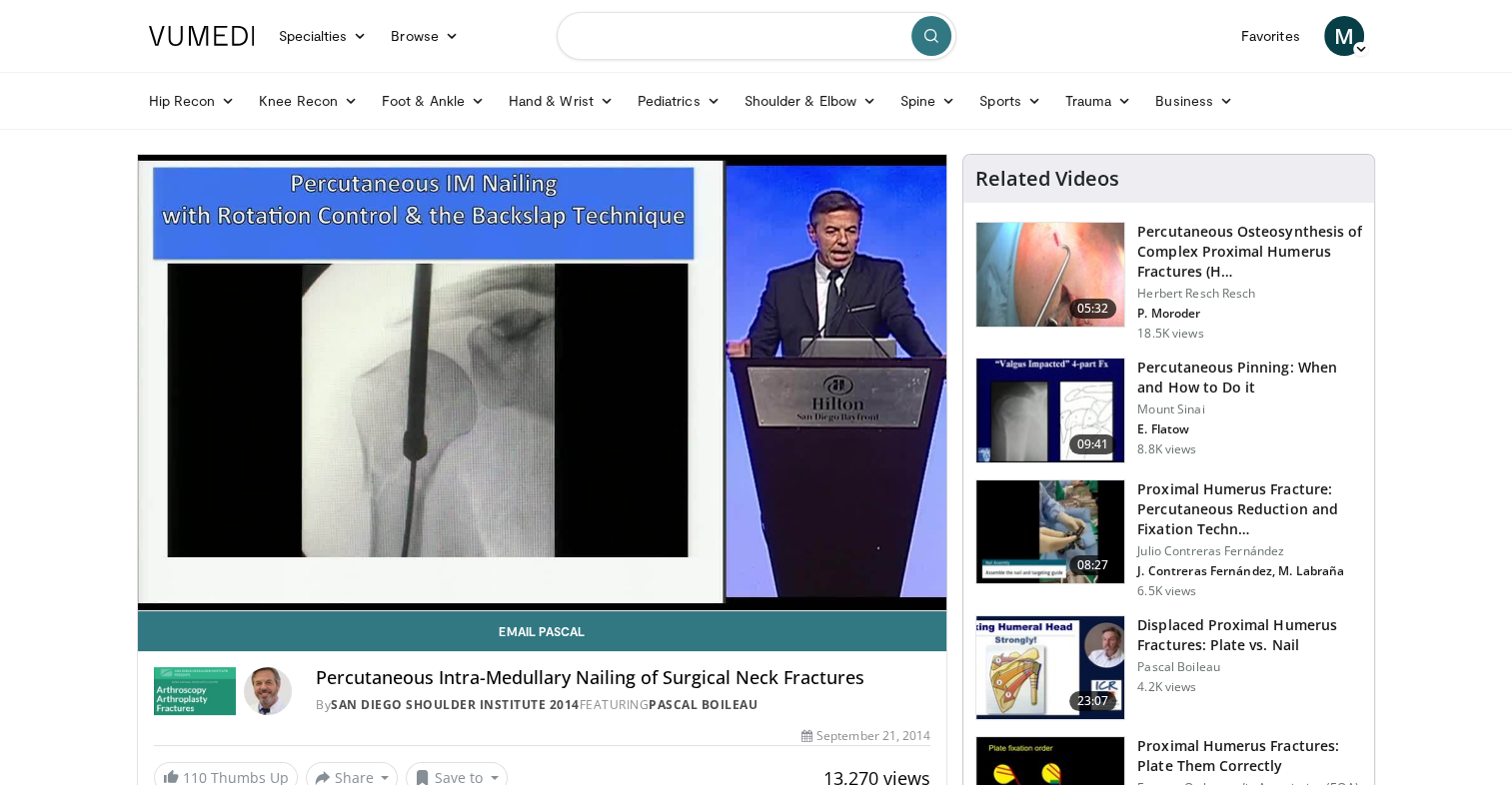click at bounding box center (756, 36) 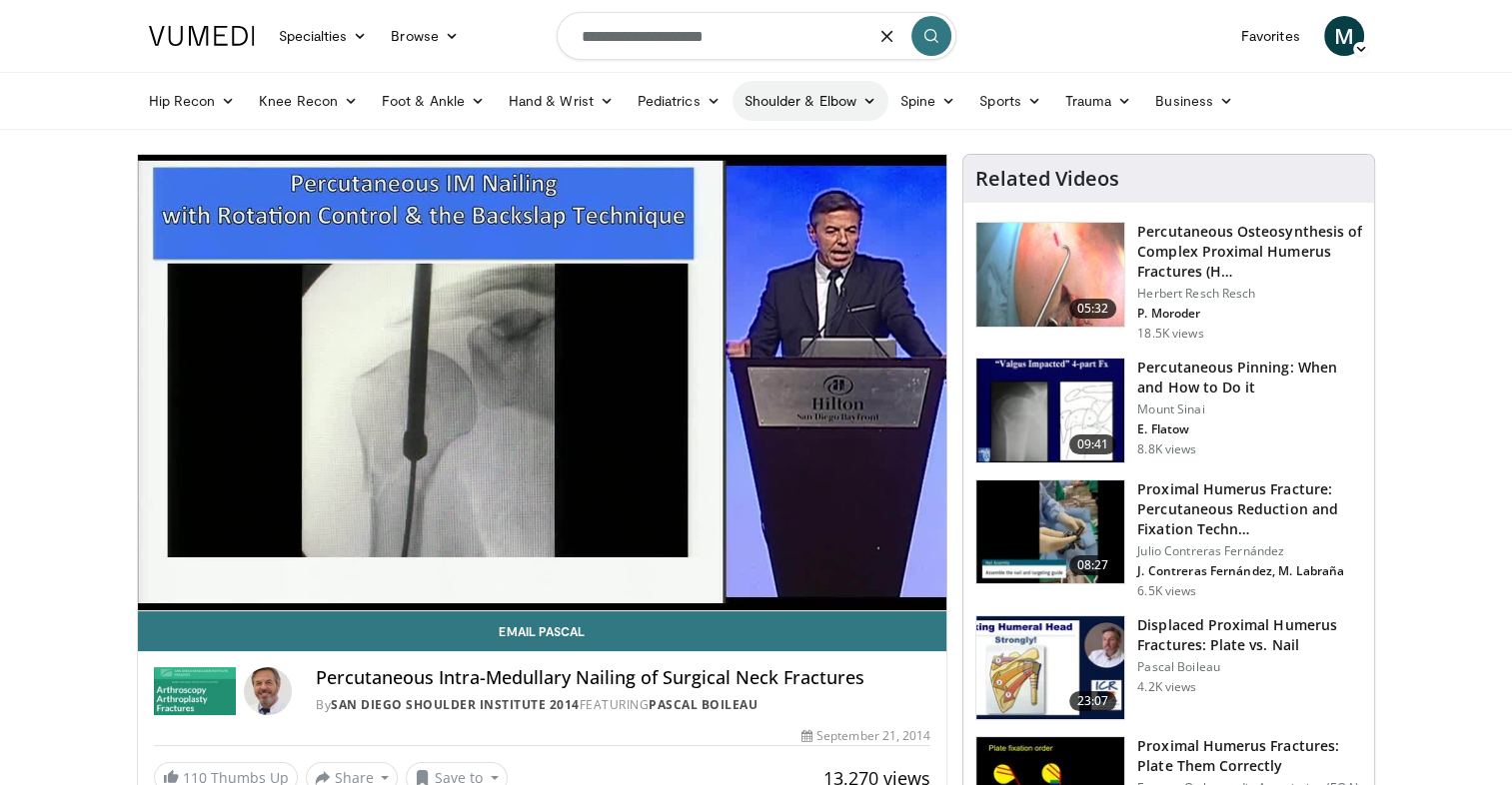 type on "**********" 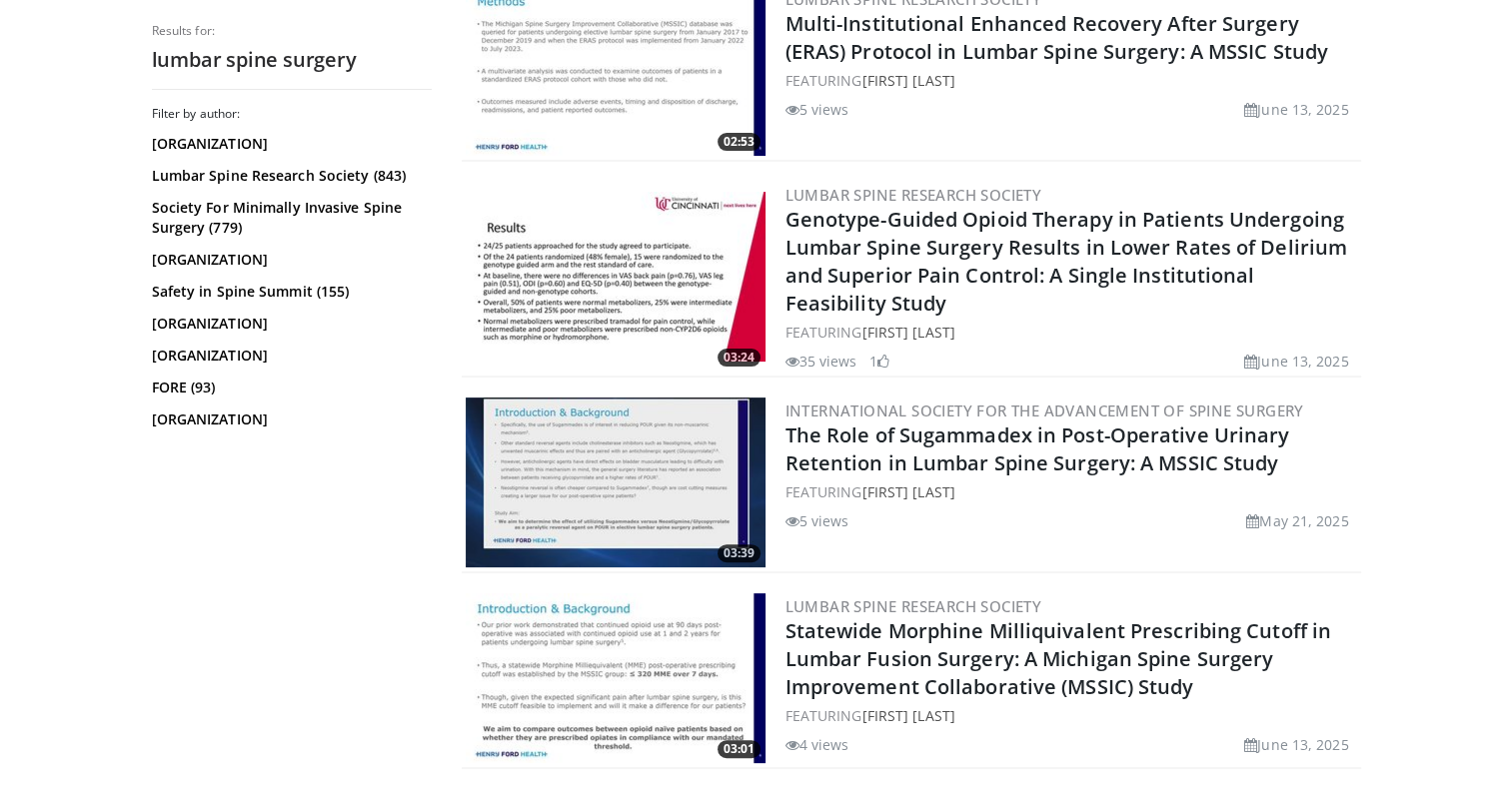 scroll, scrollTop: 197, scrollLeft: 0, axis: vertical 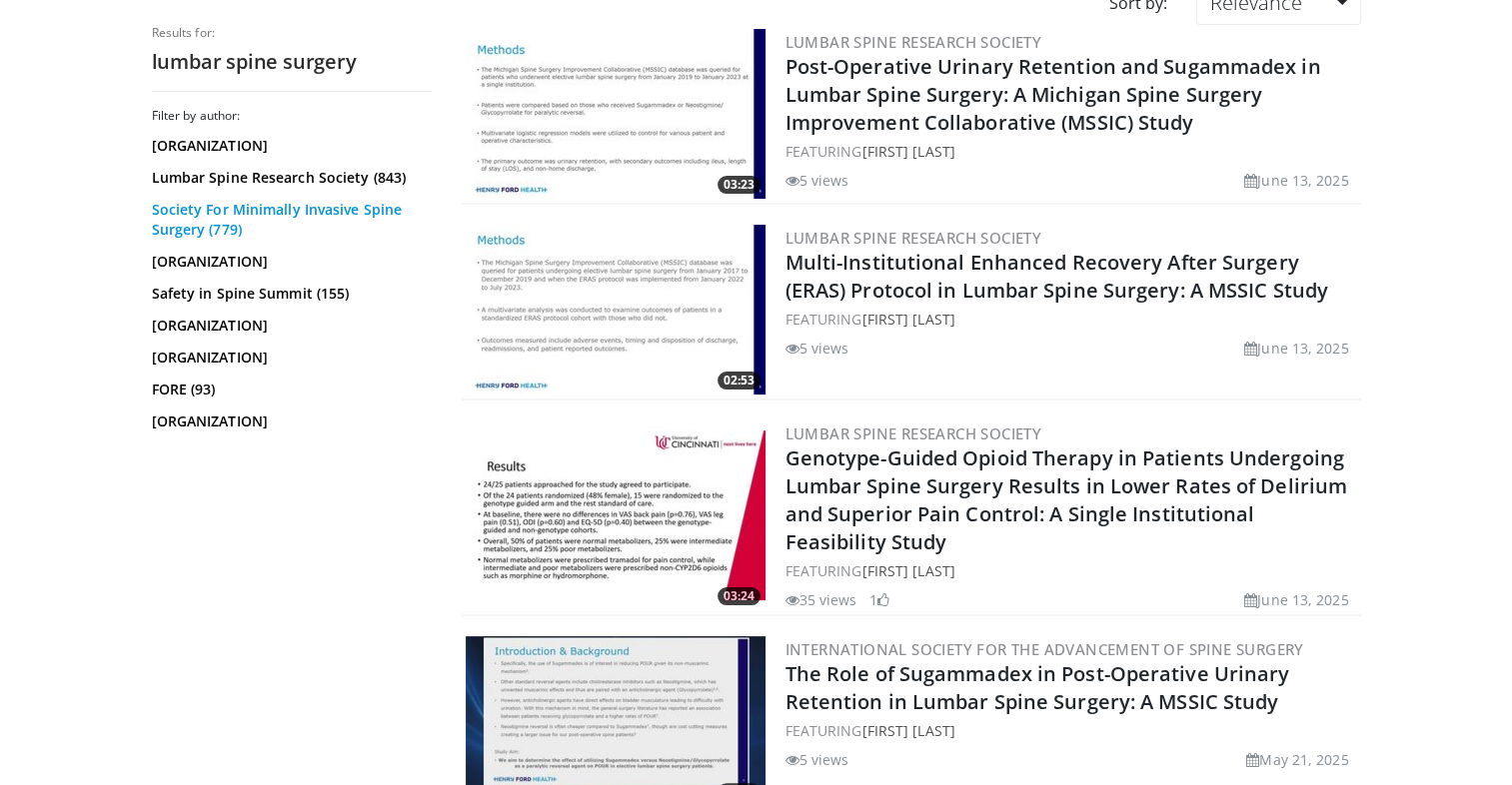 click on "Society For Minimally Invasive Spine Surgery (779)" at bounding box center [289, 220] 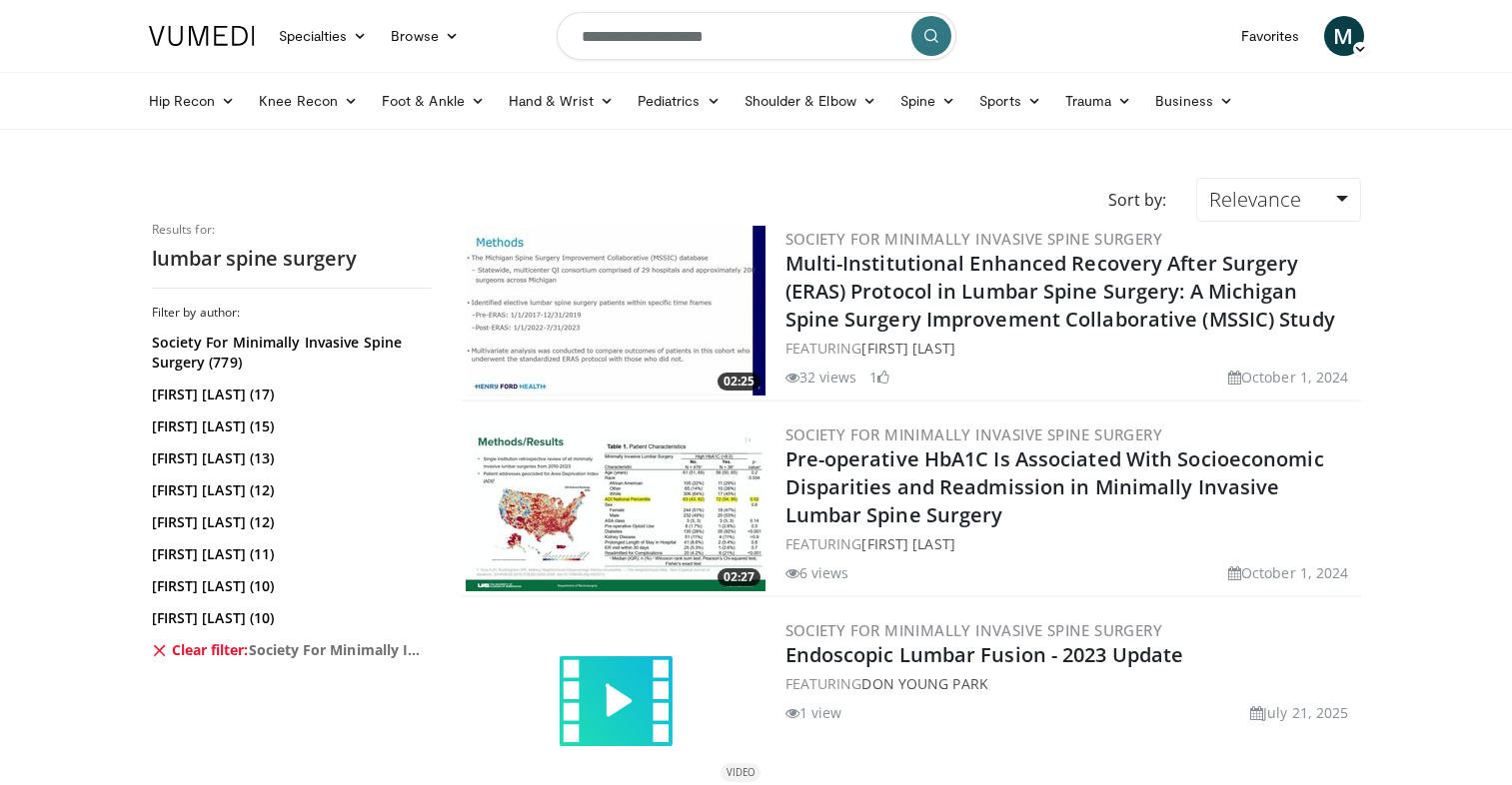 scroll, scrollTop: 0, scrollLeft: 0, axis: both 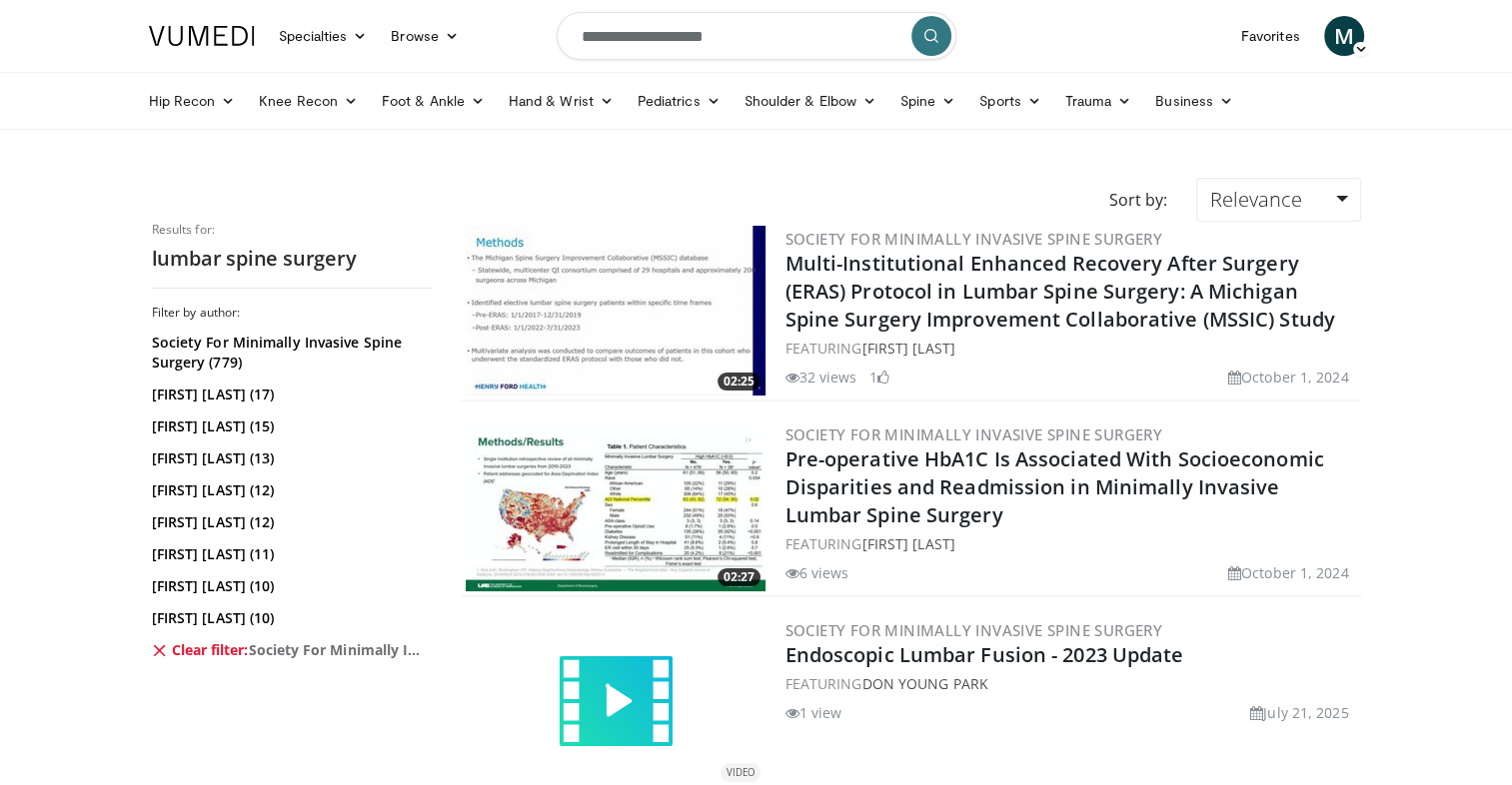 click on "Clear filter: Society For Minimally Invasive Spine Surgery" at bounding box center (289, 650) 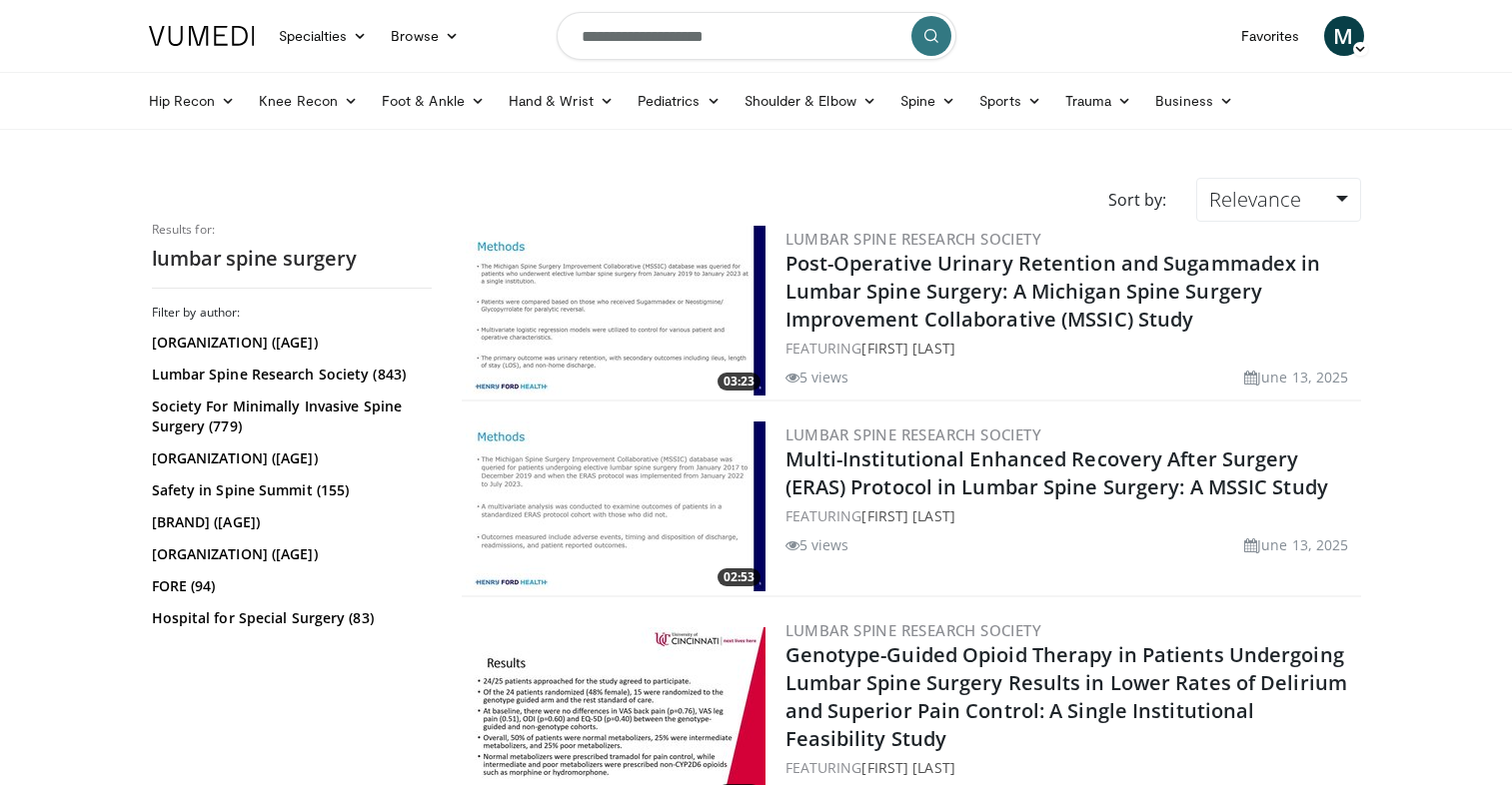 scroll, scrollTop: 0, scrollLeft: 0, axis: both 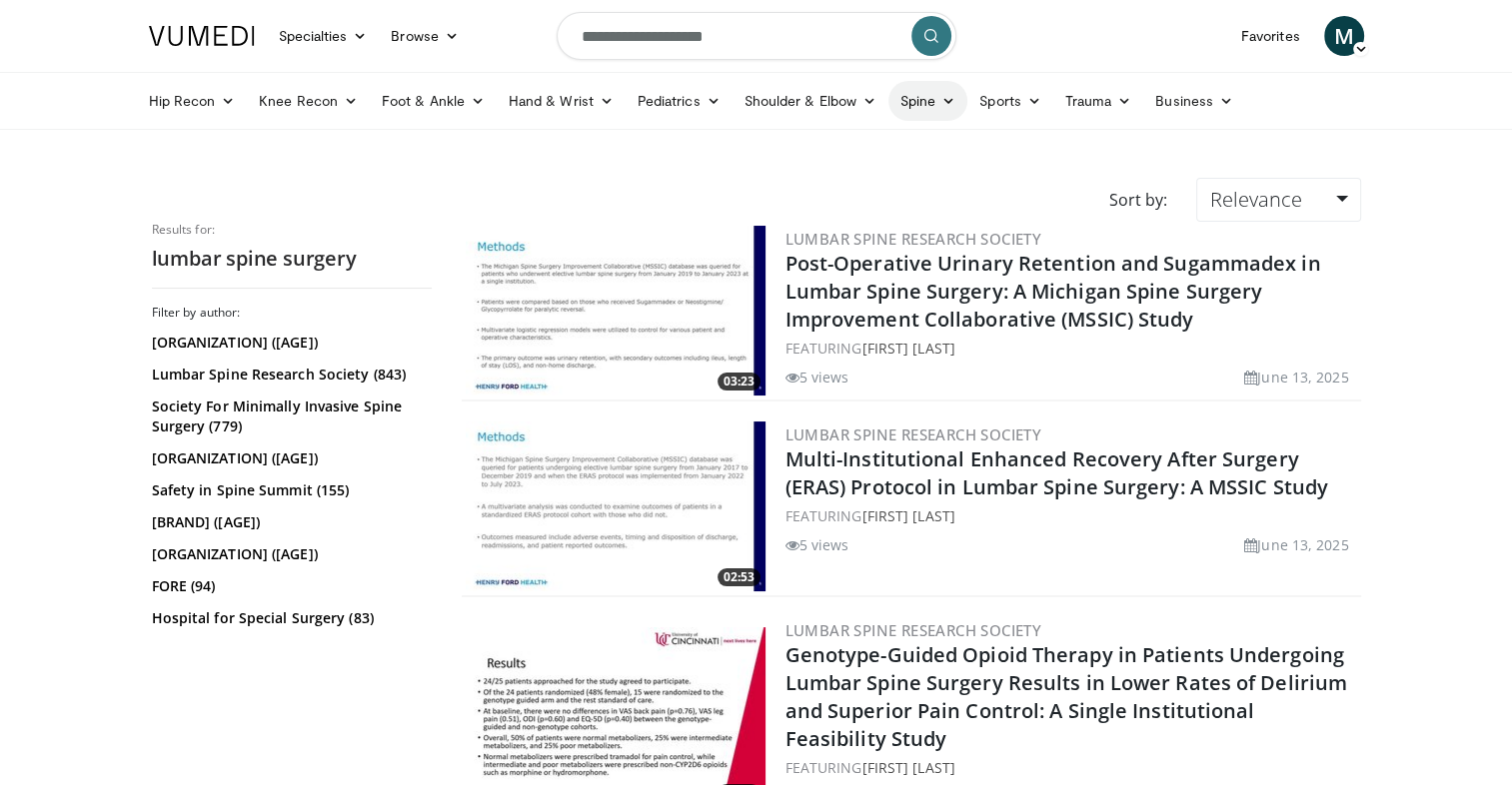 click on "Spine" at bounding box center (927, 101) 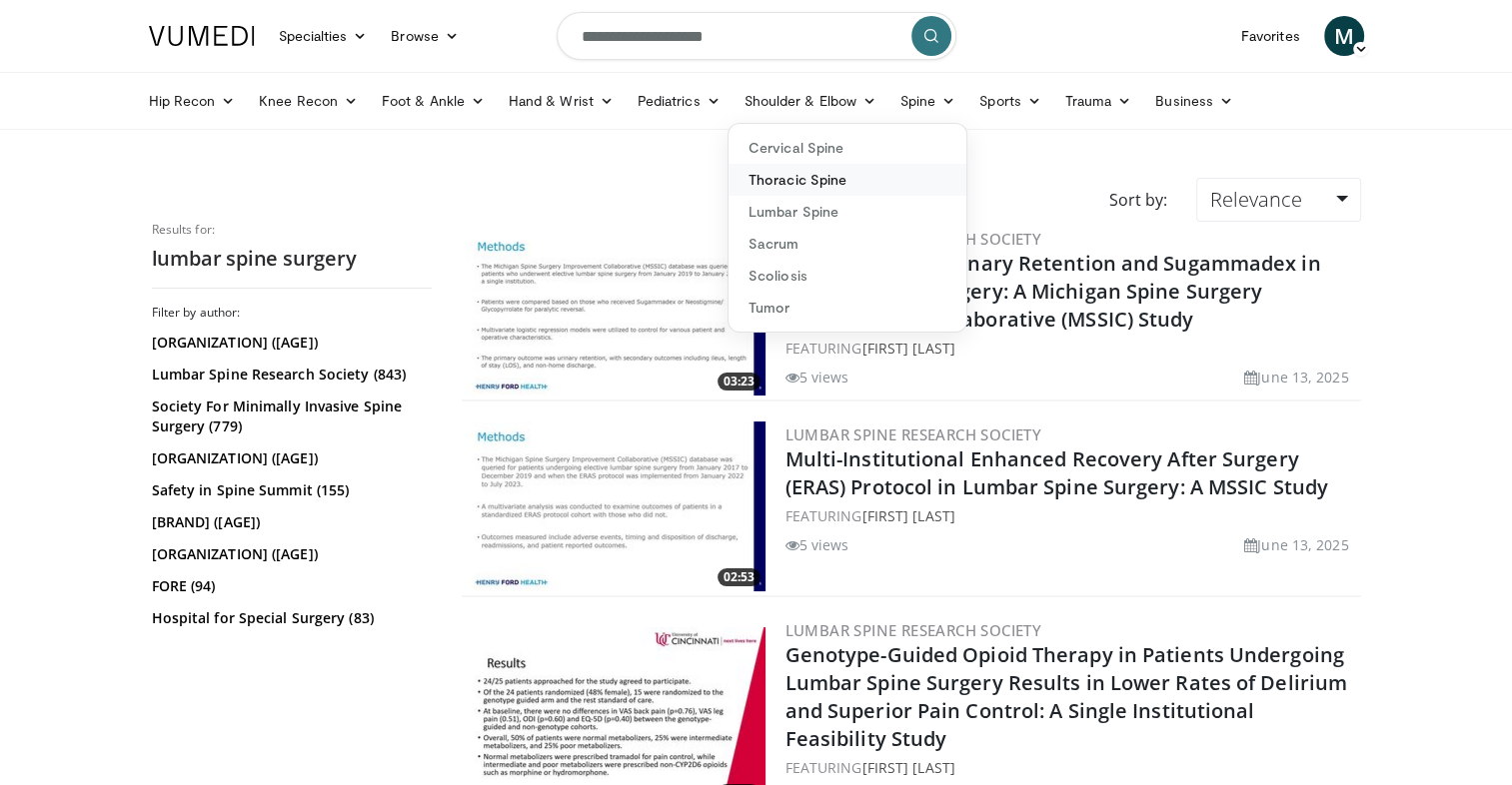 click on "Thoracic Spine" at bounding box center [847, 180] 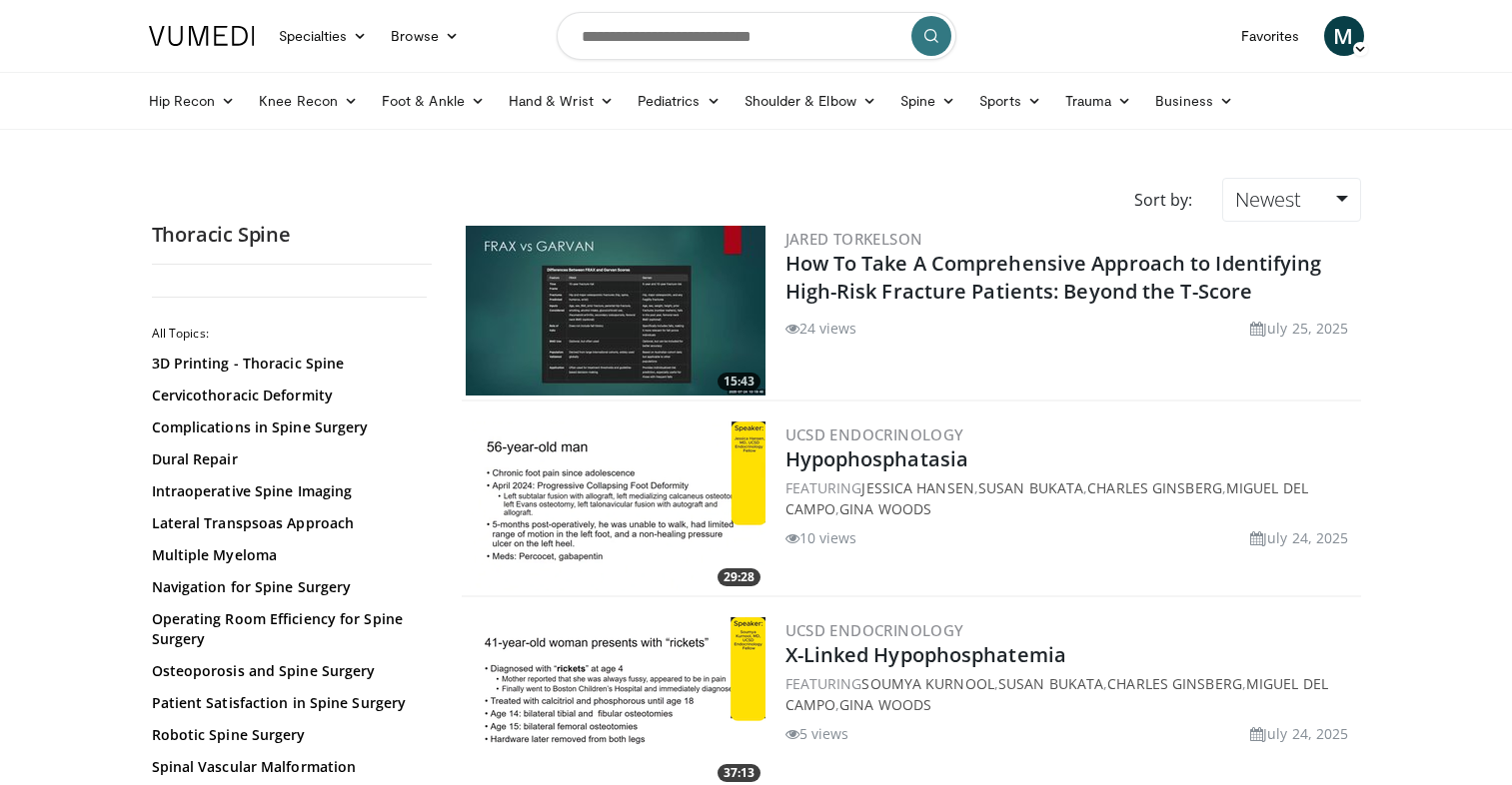scroll, scrollTop: 0, scrollLeft: 0, axis: both 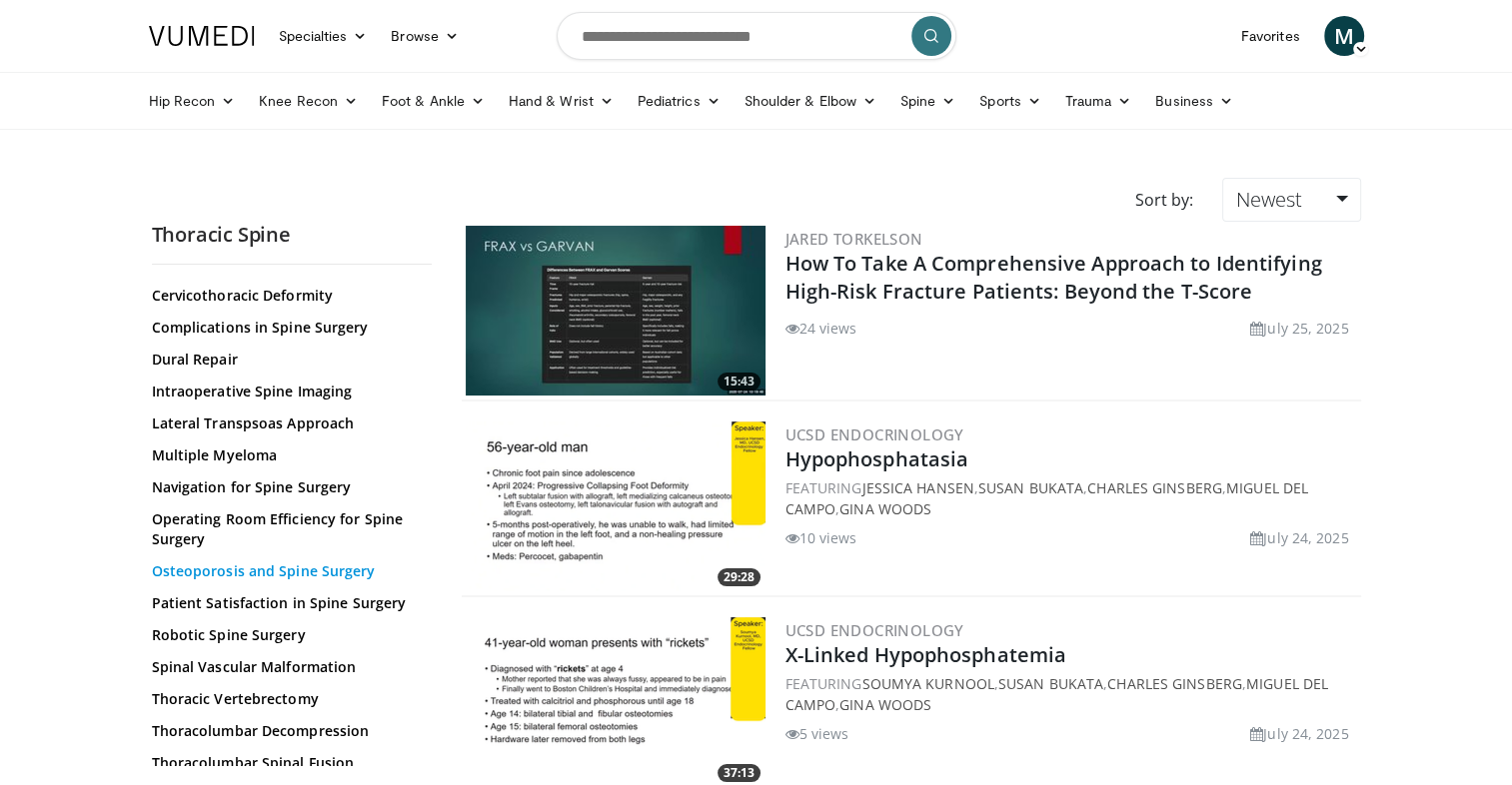 click on "Osteoporosis and Spine Surgery" at bounding box center (287, 571) 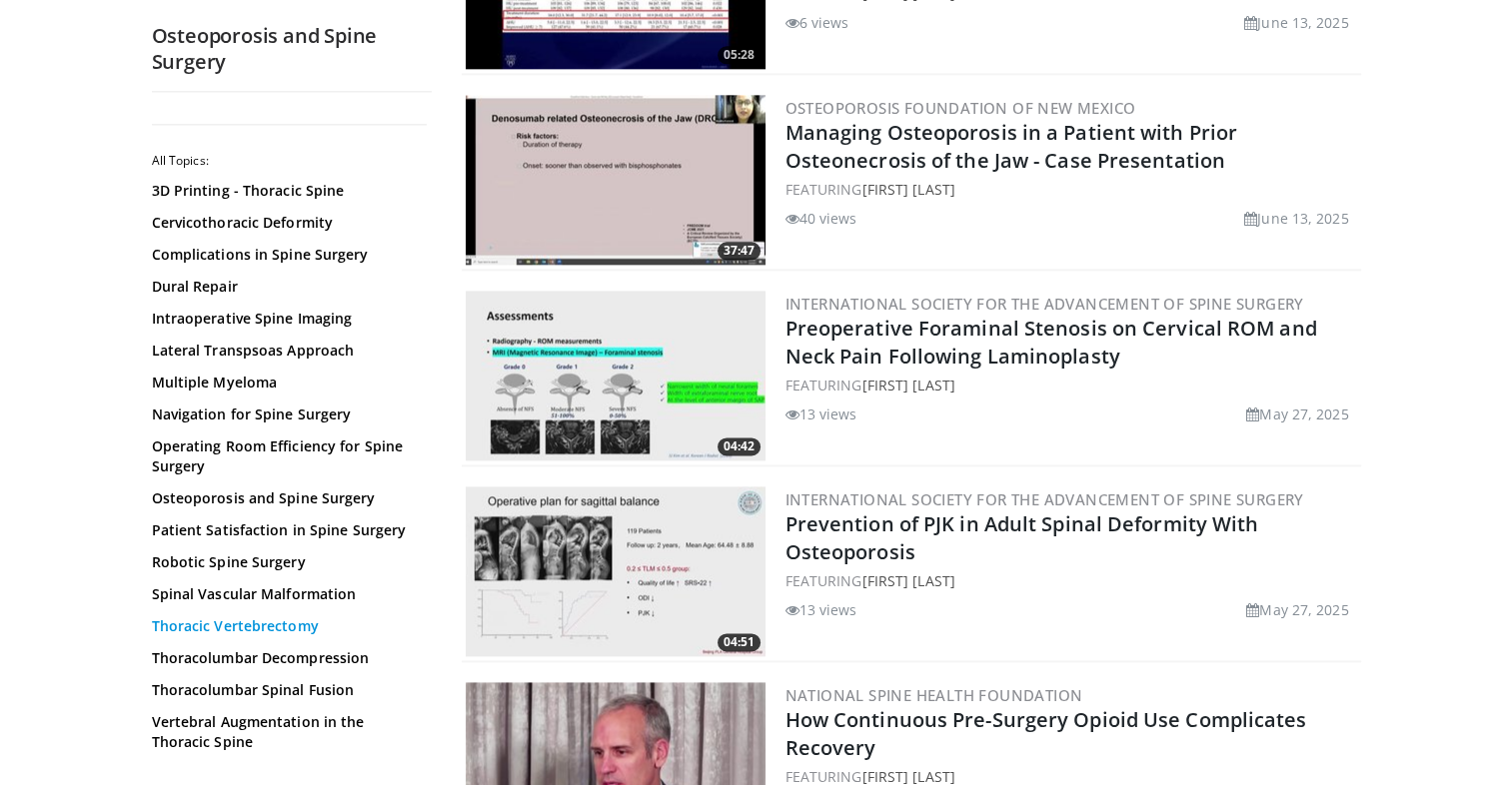 scroll, scrollTop: 2597, scrollLeft: 0, axis: vertical 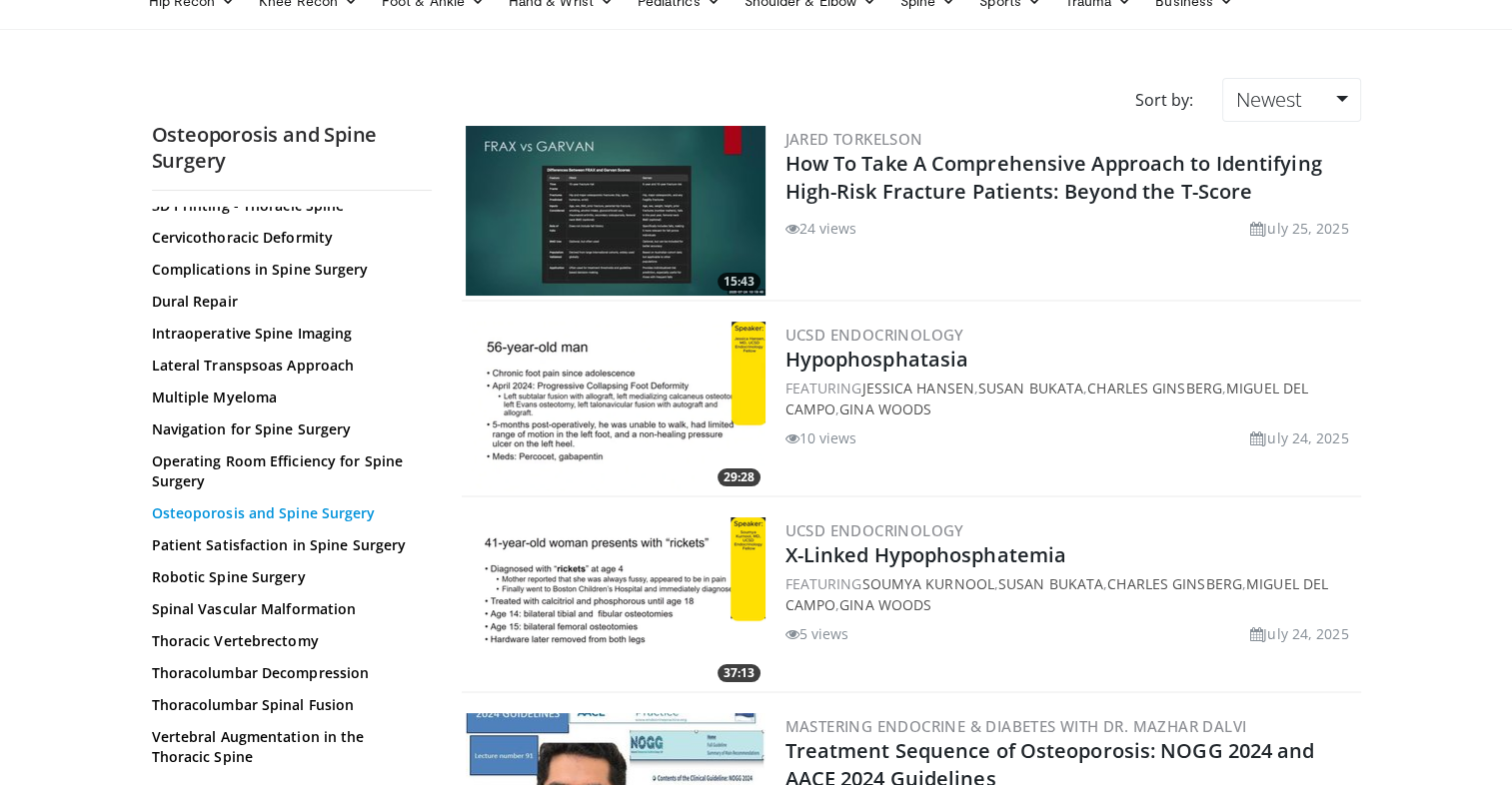 click on "Osteoporosis and Spine Surgery" at bounding box center [287, 513] 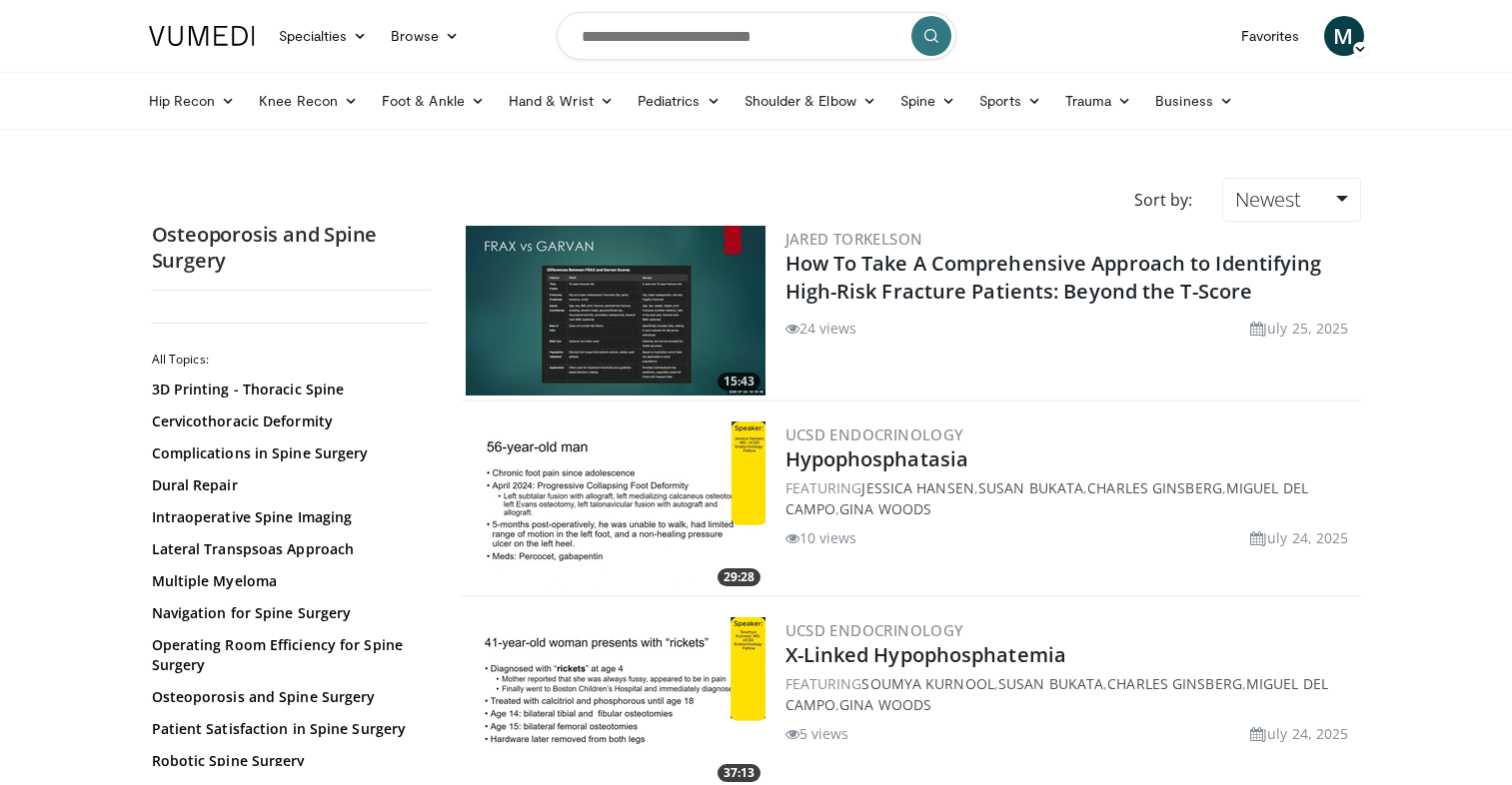 scroll, scrollTop: 0, scrollLeft: 0, axis: both 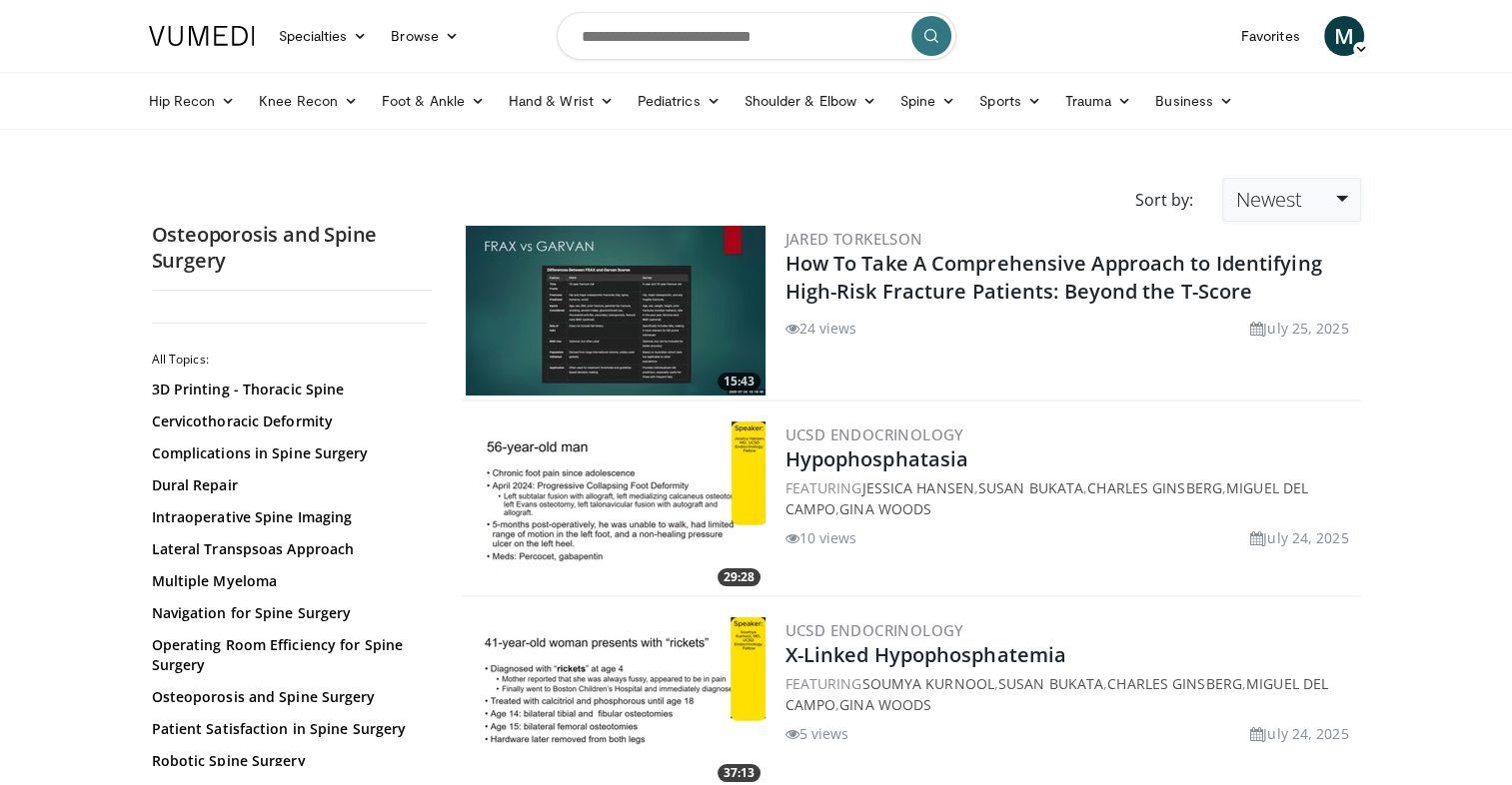 click on "Newest" at bounding box center (1268, 199) 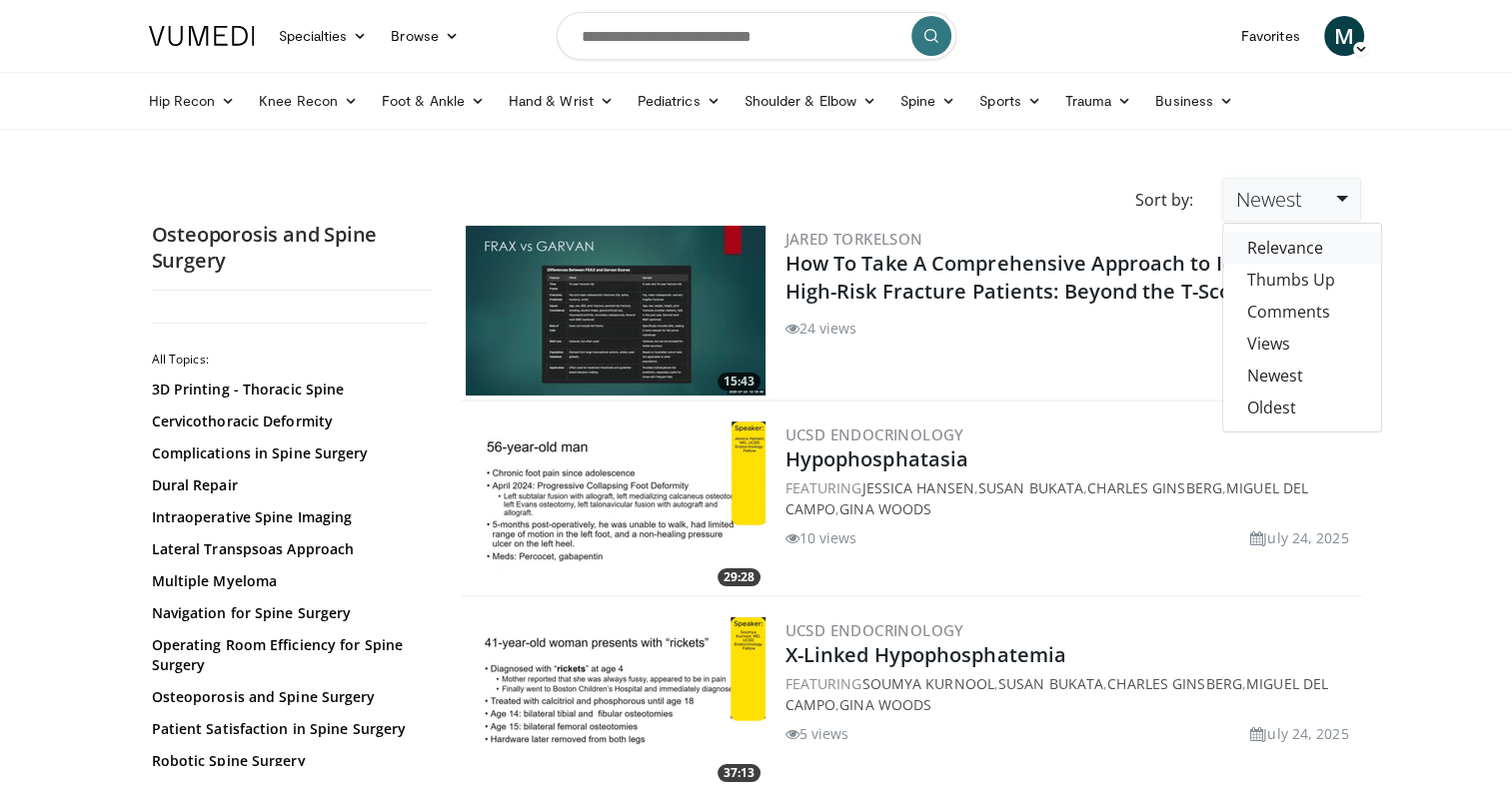 click on "Relevance" at bounding box center (1302, 248) 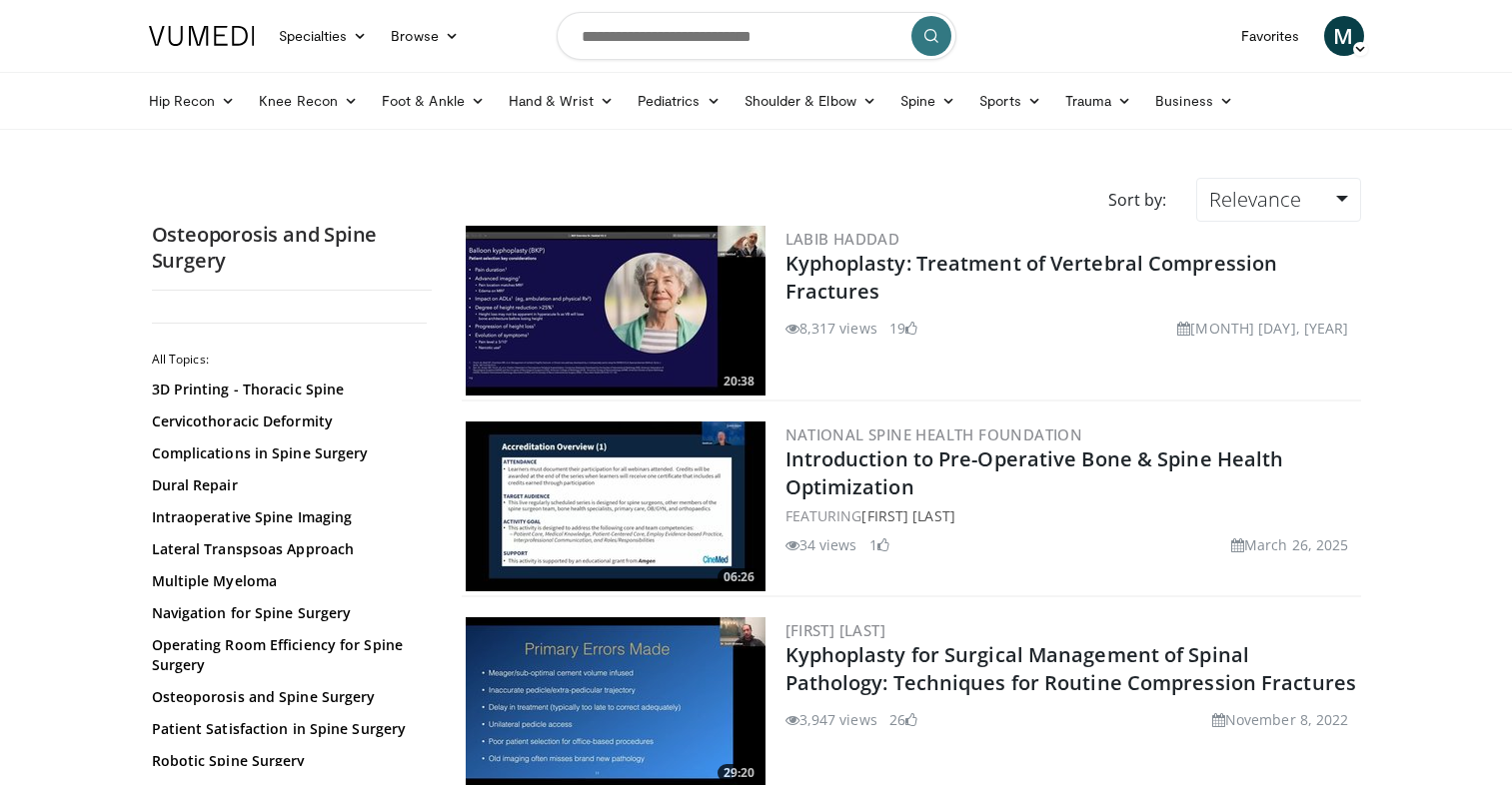 scroll, scrollTop: 0, scrollLeft: 0, axis: both 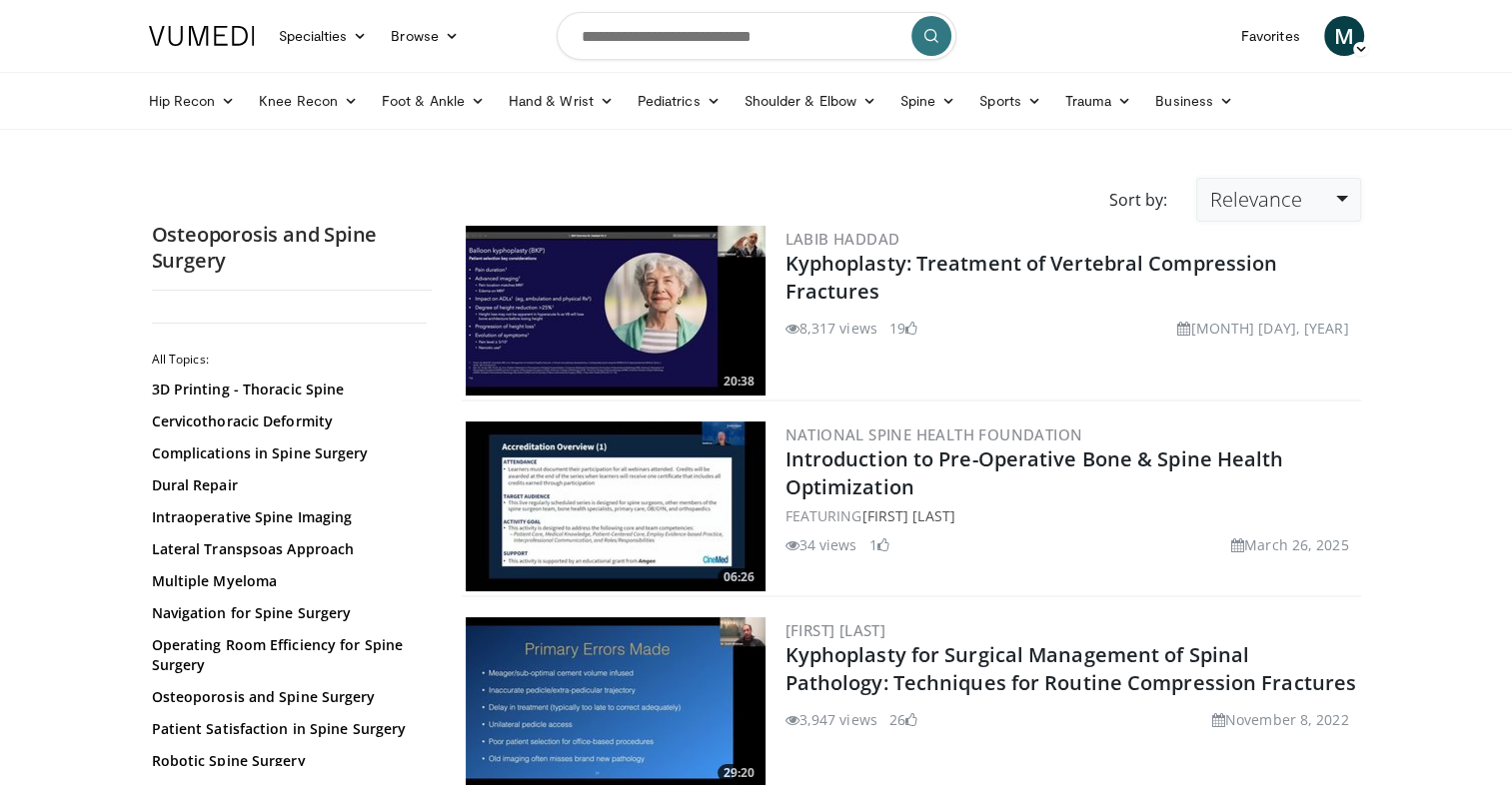 click on "Relevance" at bounding box center [1255, 199] 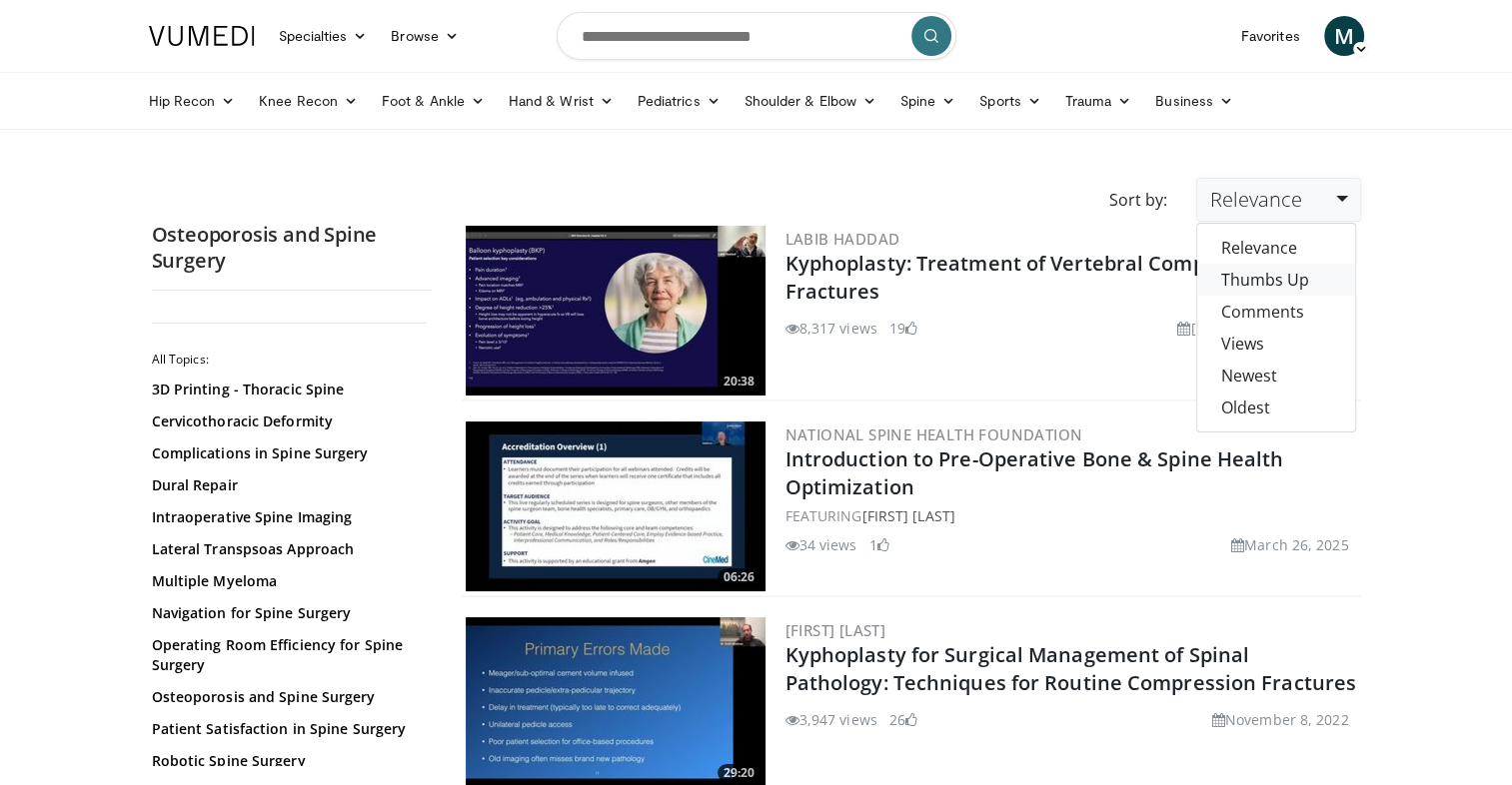 click on "Thumbs Up" at bounding box center (1276, 280) 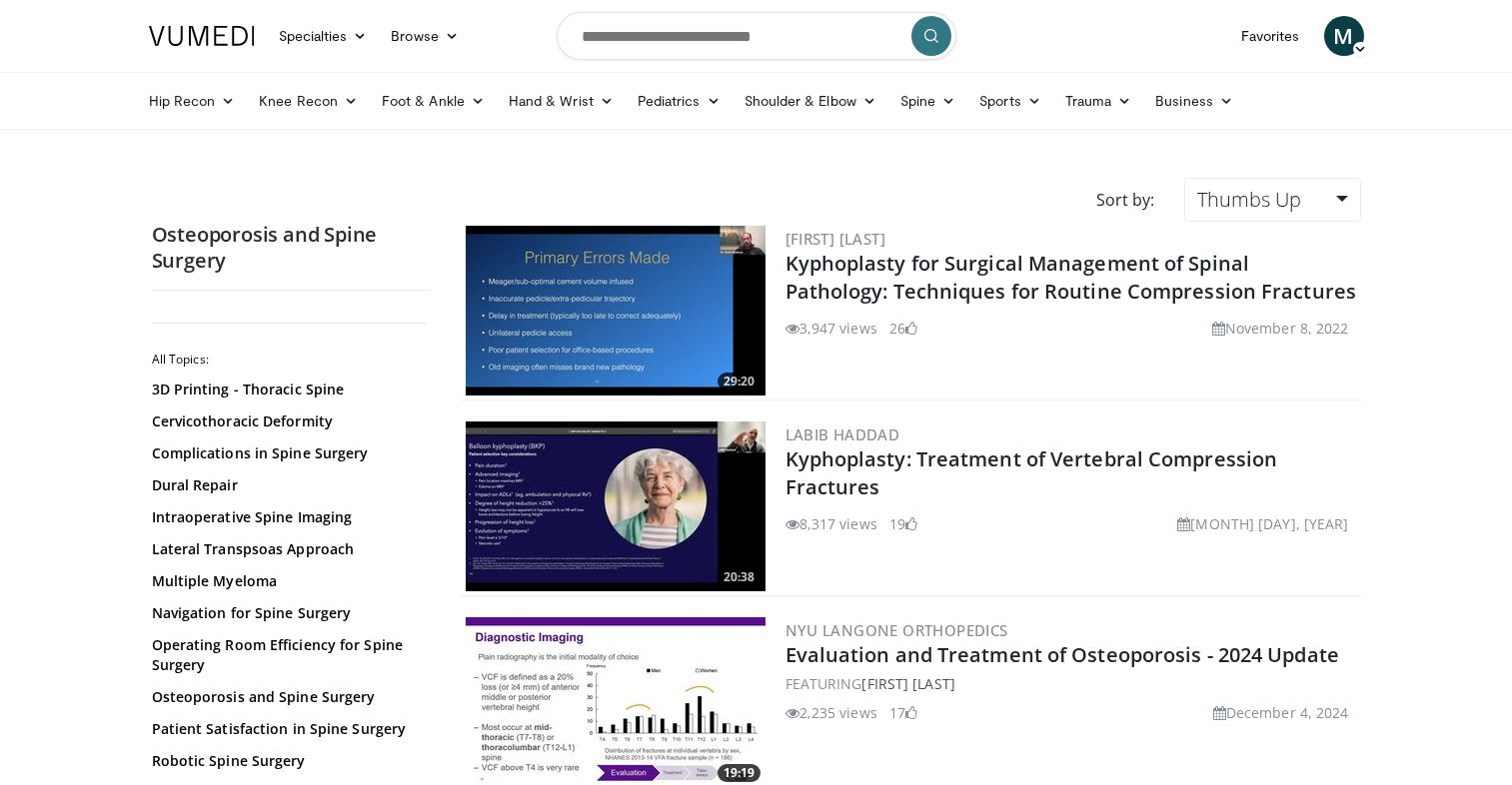 scroll, scrollTop: 0, scrollLeft: 0, axis: both 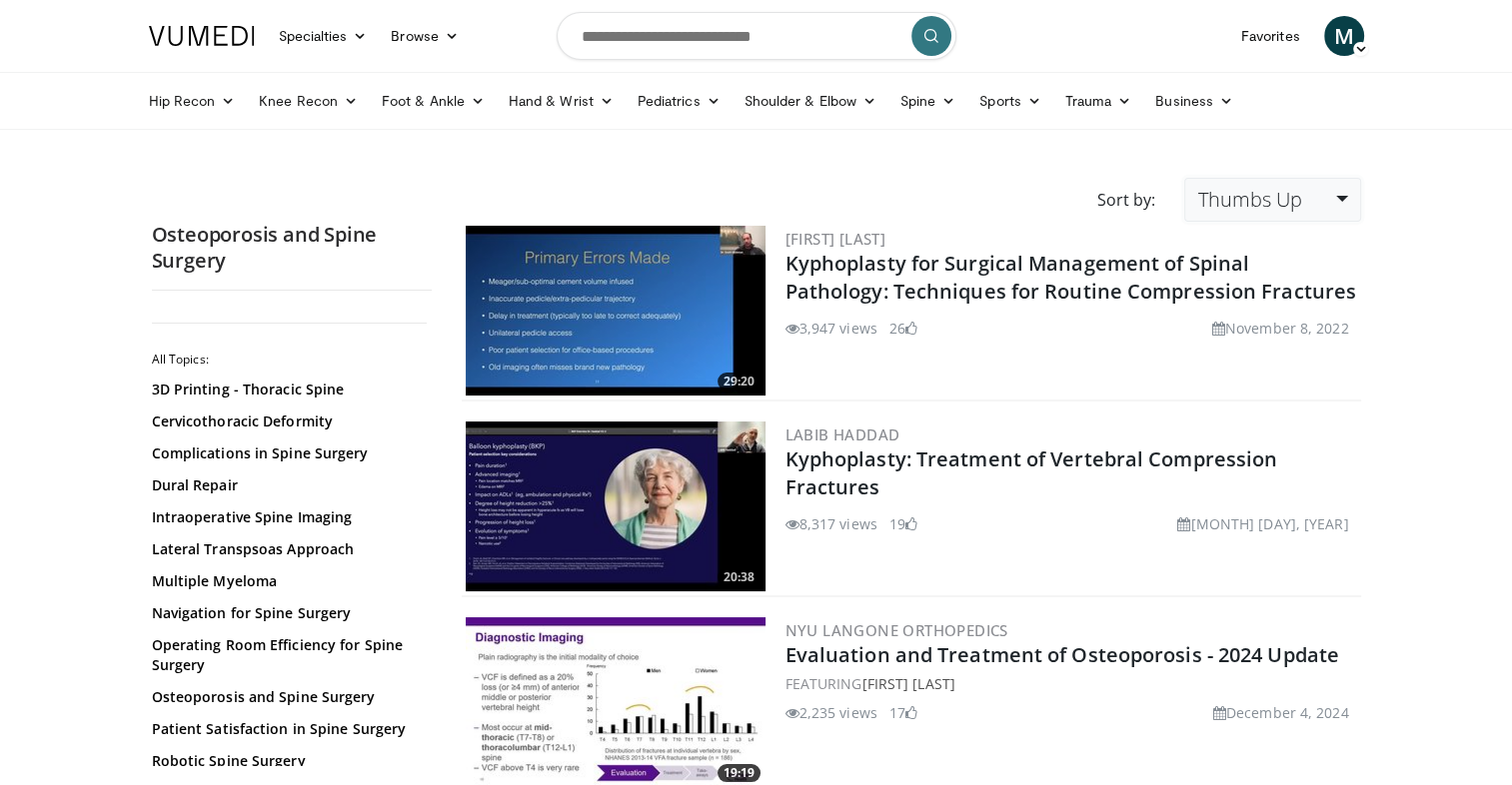 click on "Thumbs Up" at bounding box center [1249, 199] 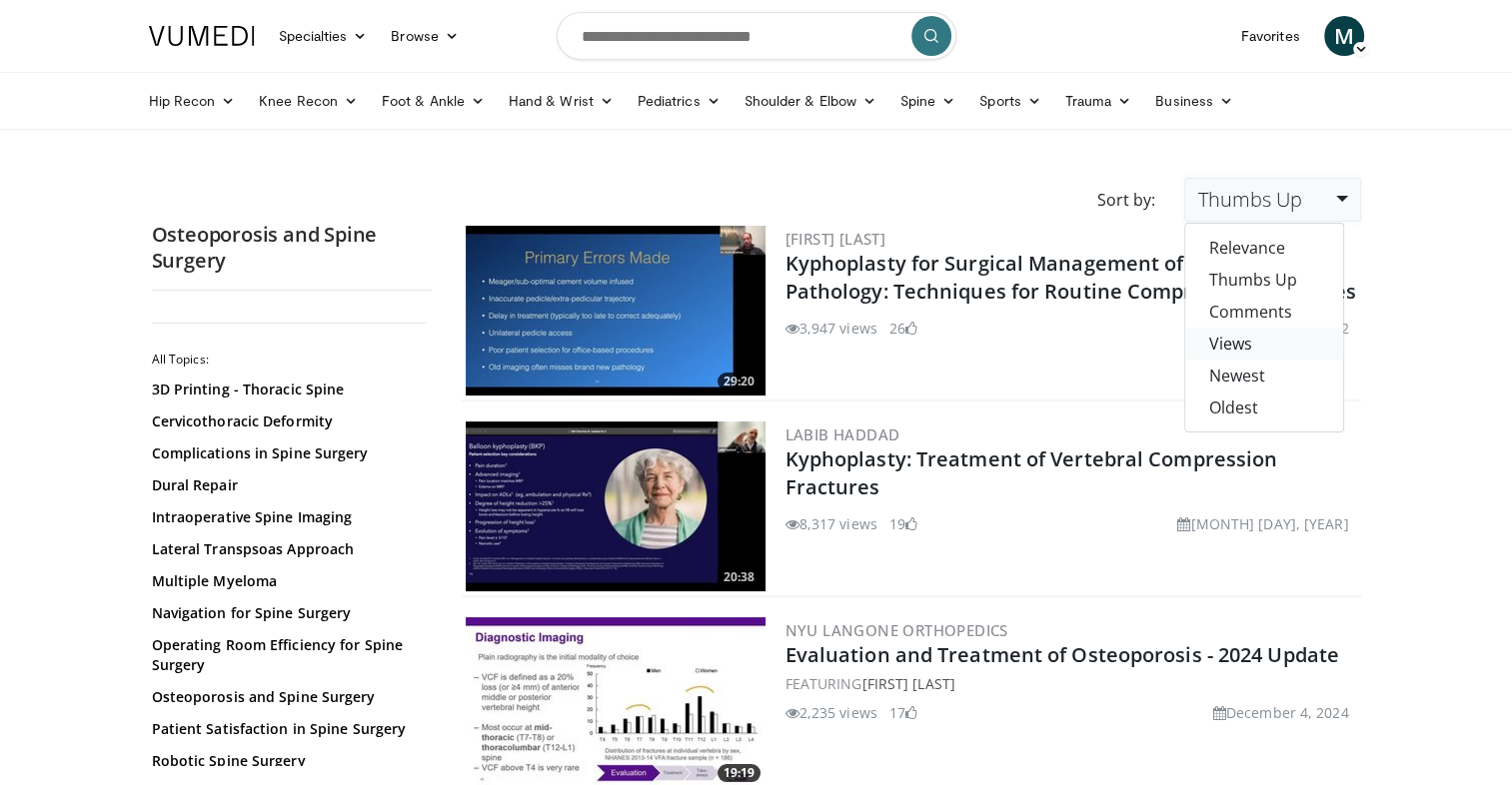 click on "Views" at bounding box center (1264, 344) 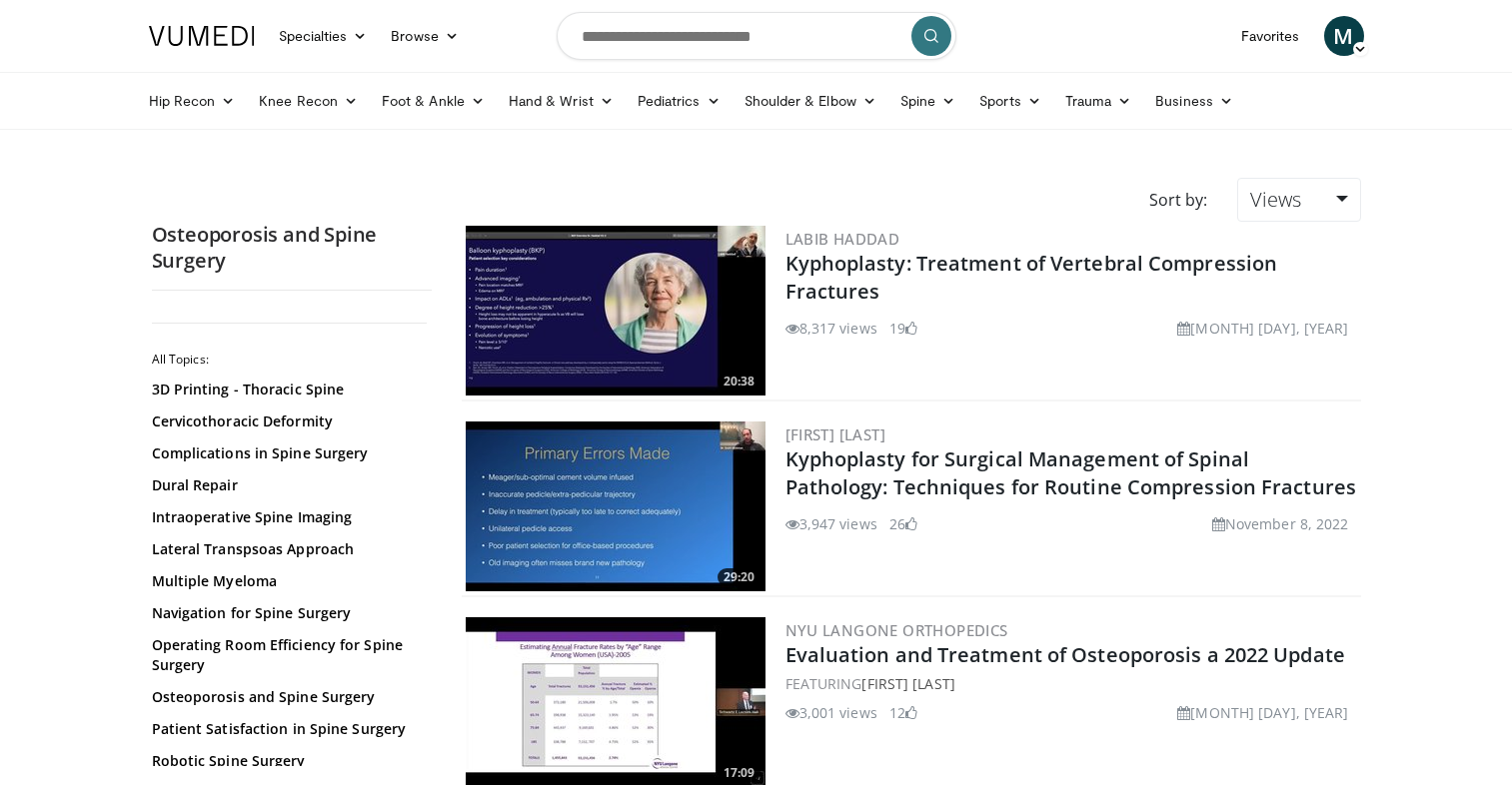 scroll, scrollTop: 0, scrollLeft: 0, axis: both 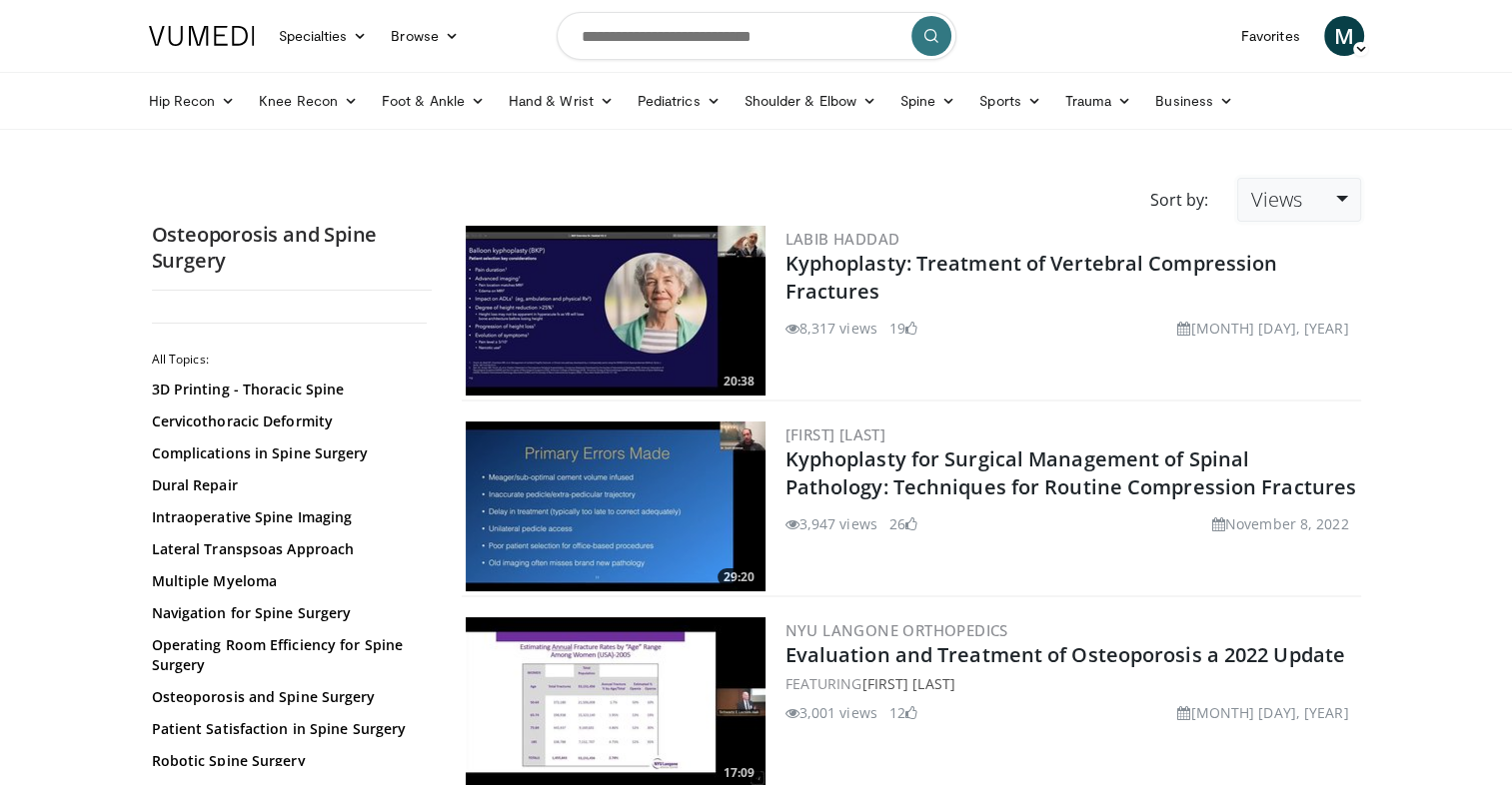 click on "Views" at bounding box center (1298, 200) 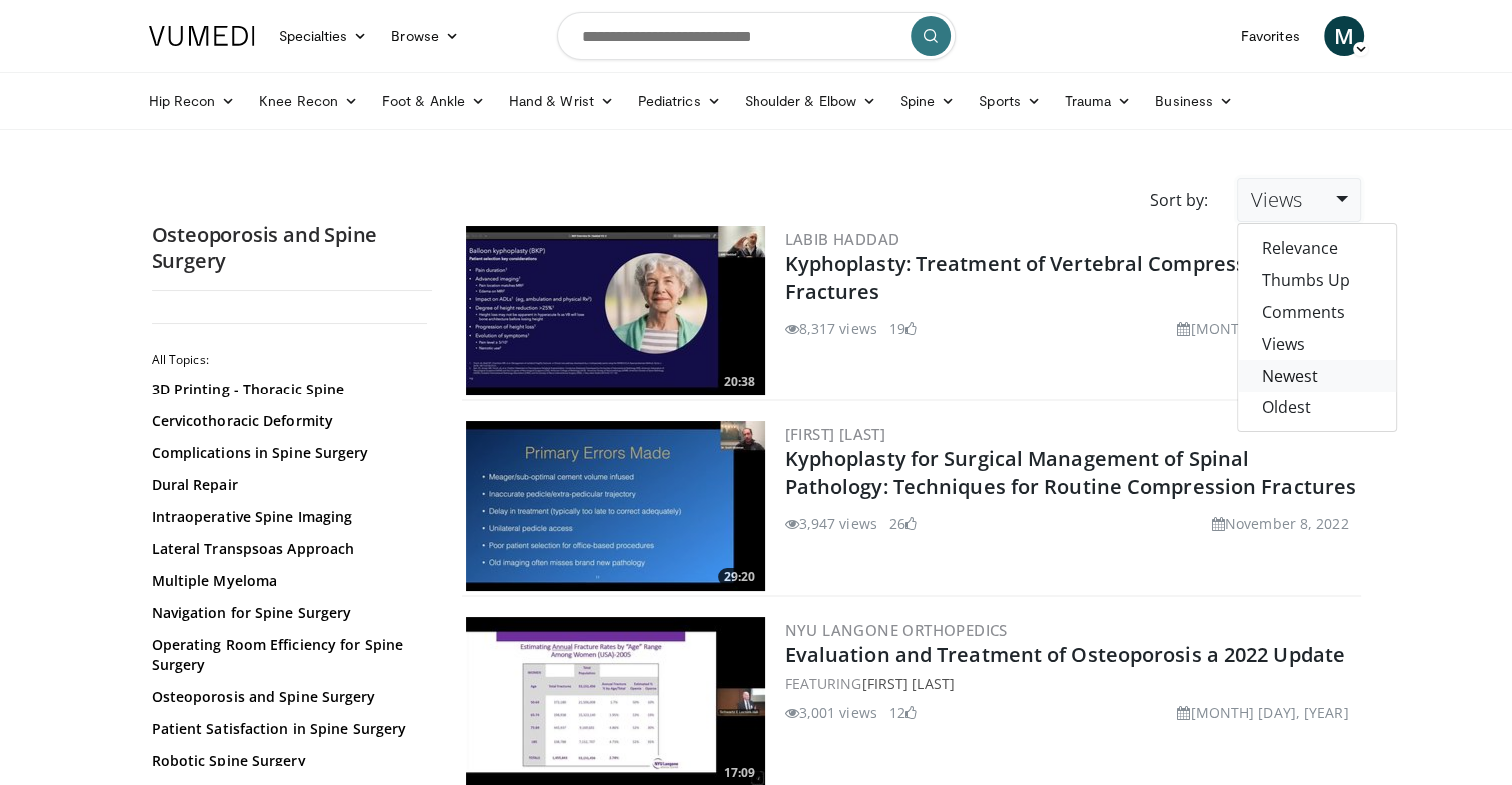 click on "Newest" at bounding box center (1317, 376) 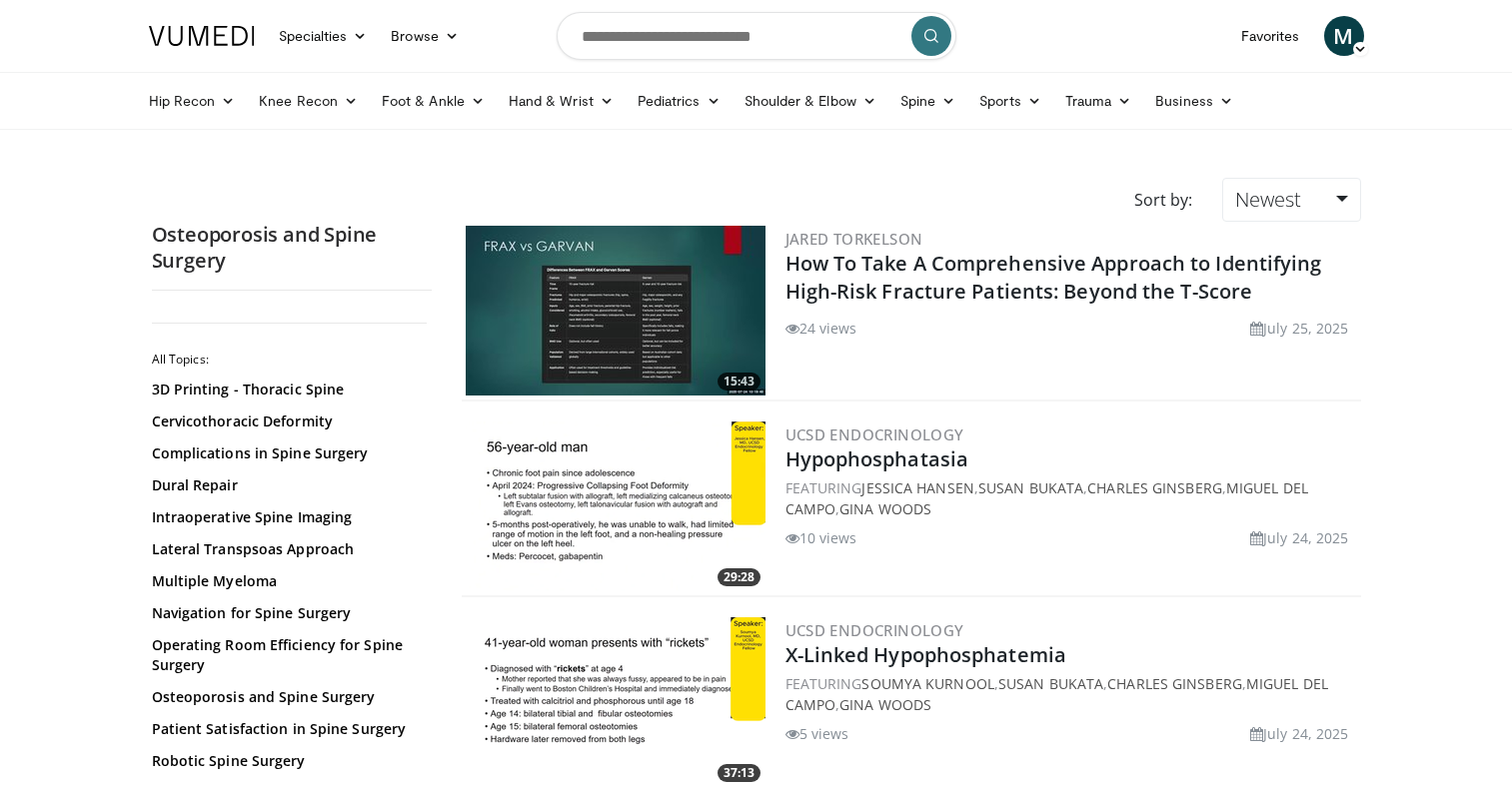 scroll, scrollTop: 0, scrollLeft: 0, axis: both 